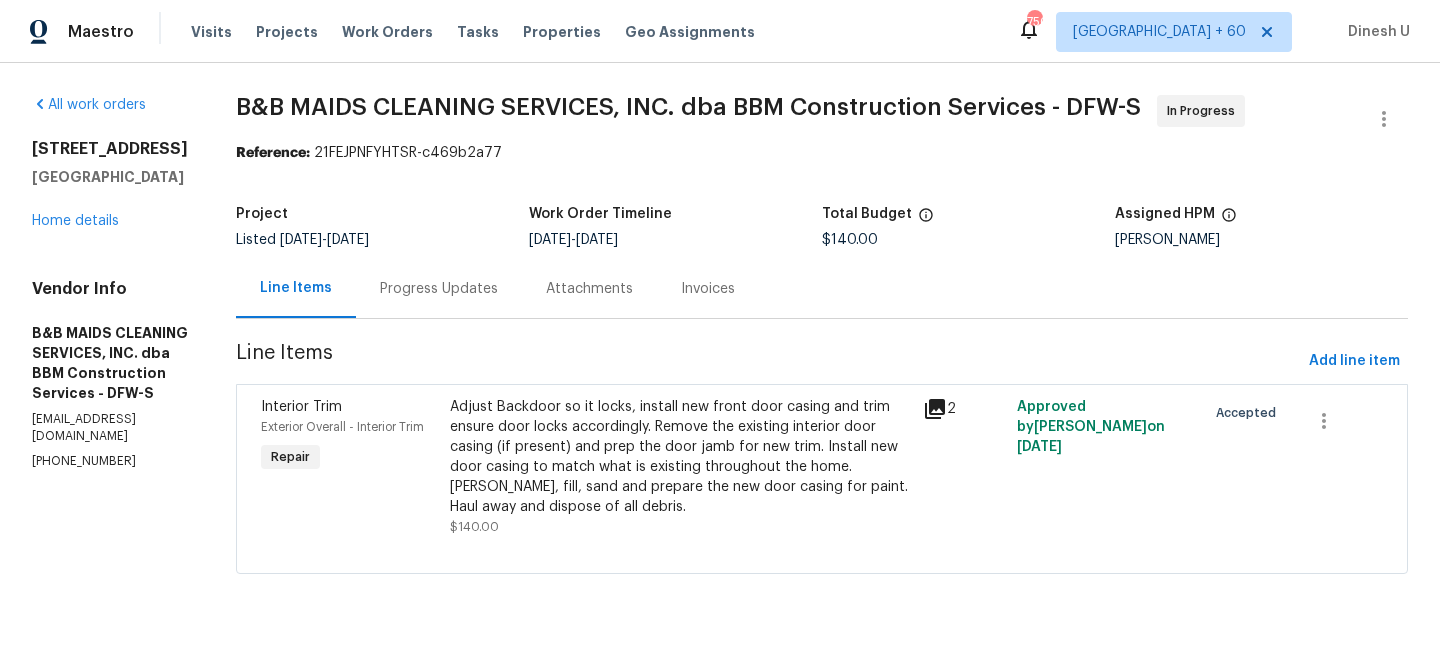 scroll, scrollTop: 0, scrollLeft: 0, axis: both 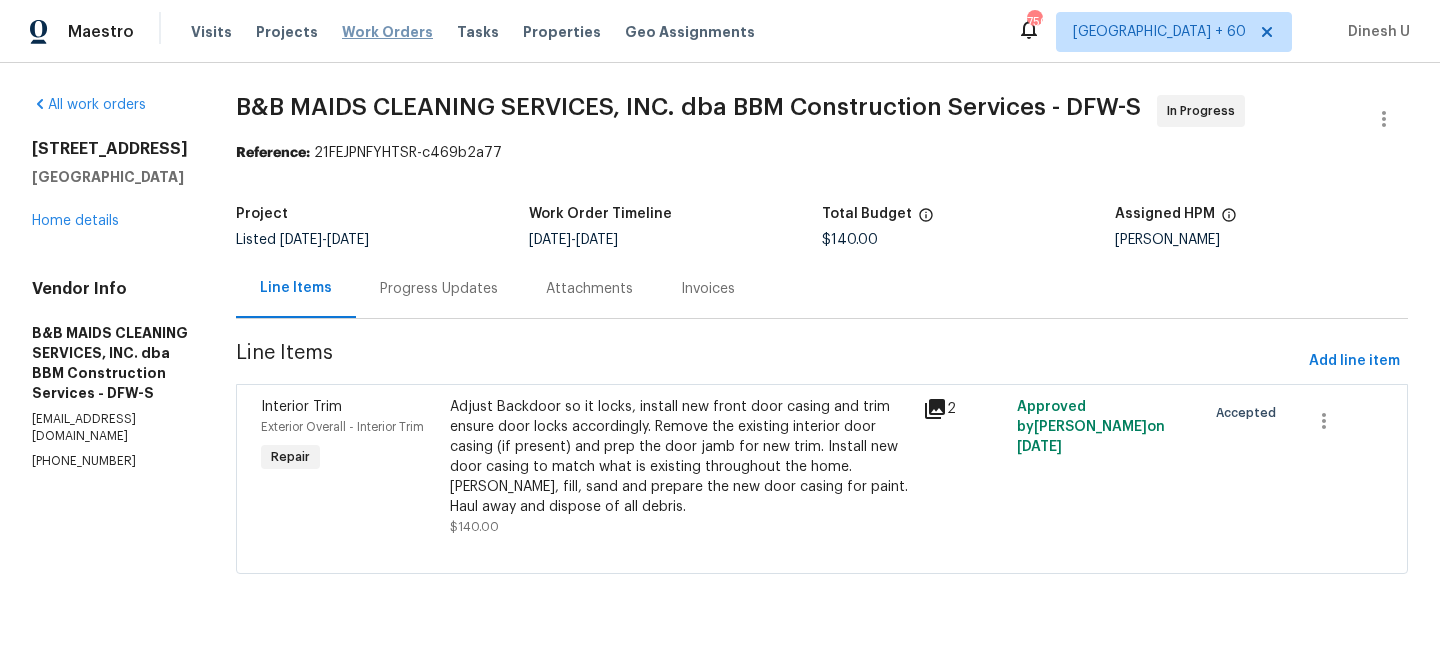 click on "Work Orders" at bounding box center [387, 32] 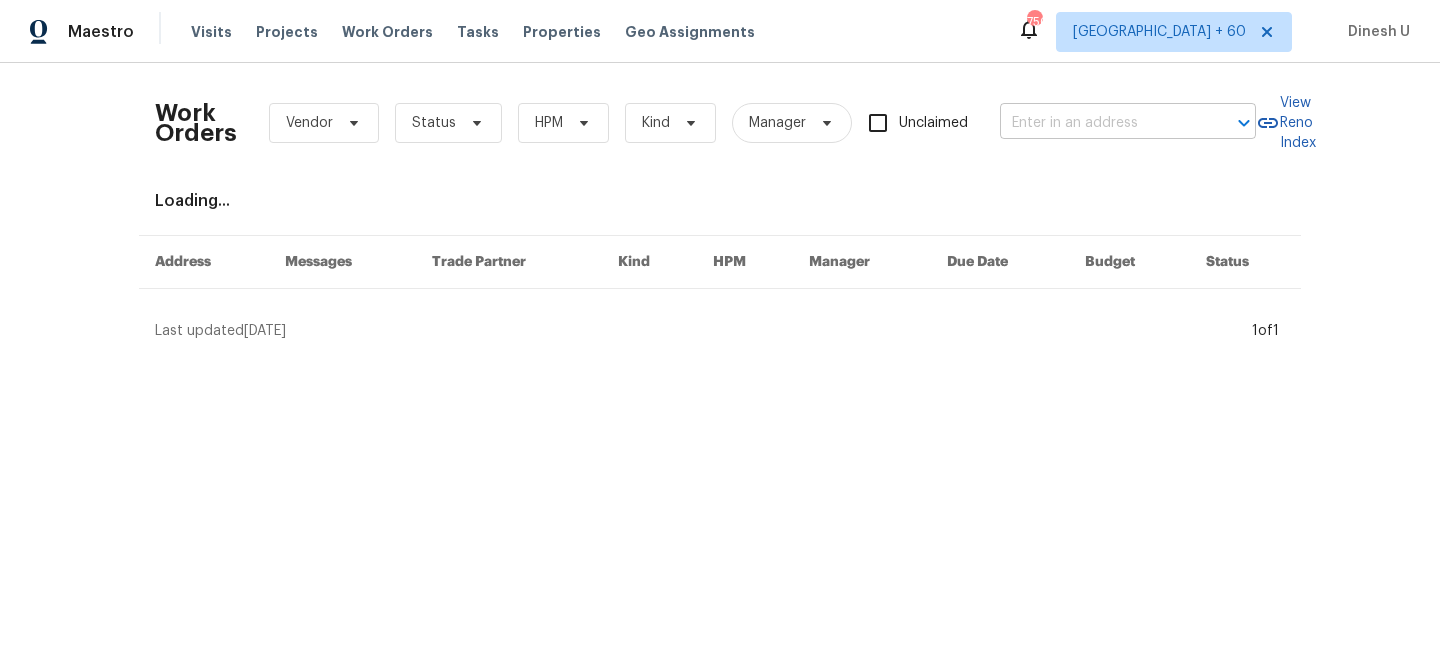 click at bounding box center [1100, 123] 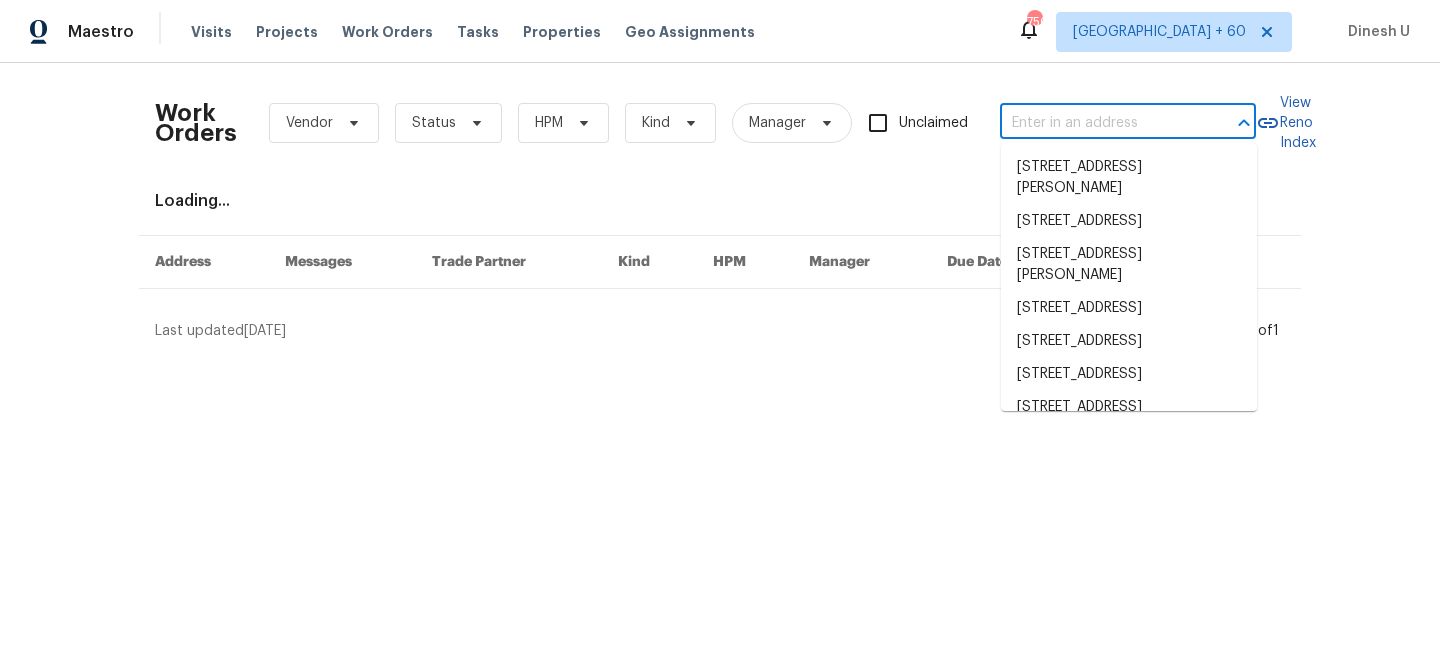 paste on "[STREET_ADDRESS][PERSON_NAME]" 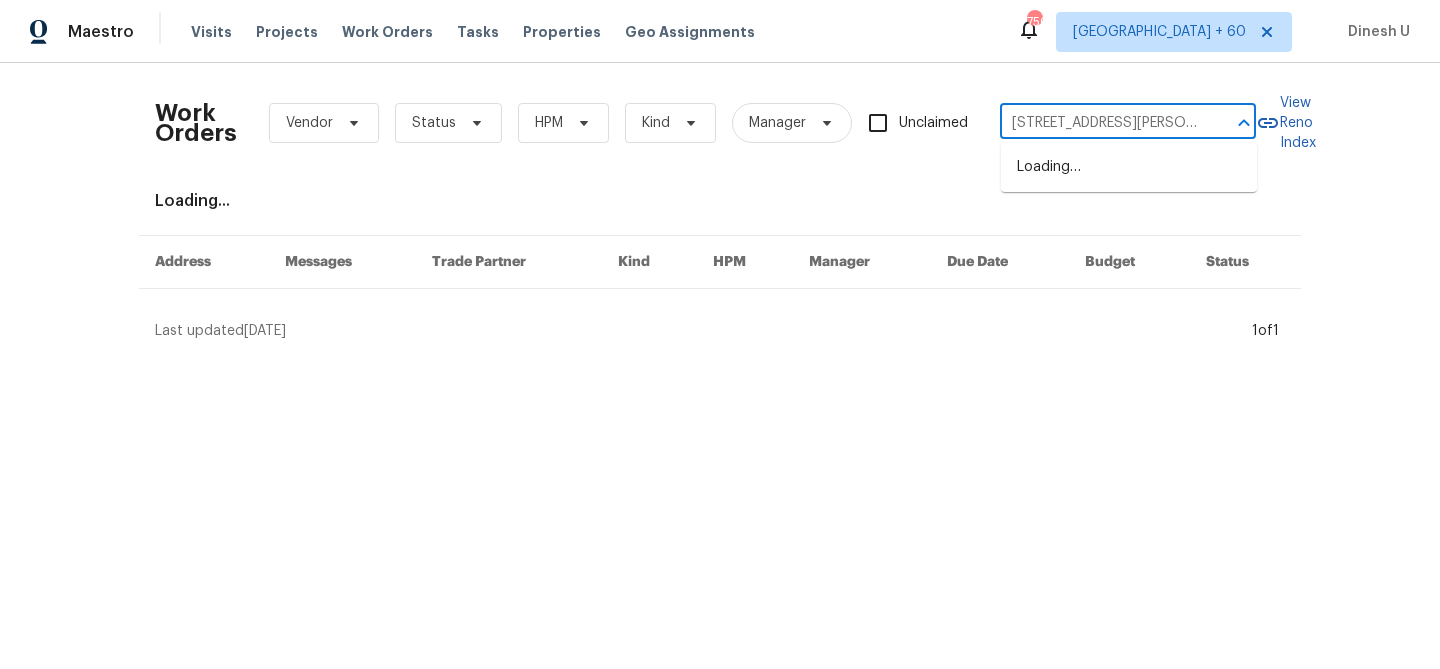 scroll, scrollTop: 0, scrollLeft: 46, axis: horizontal 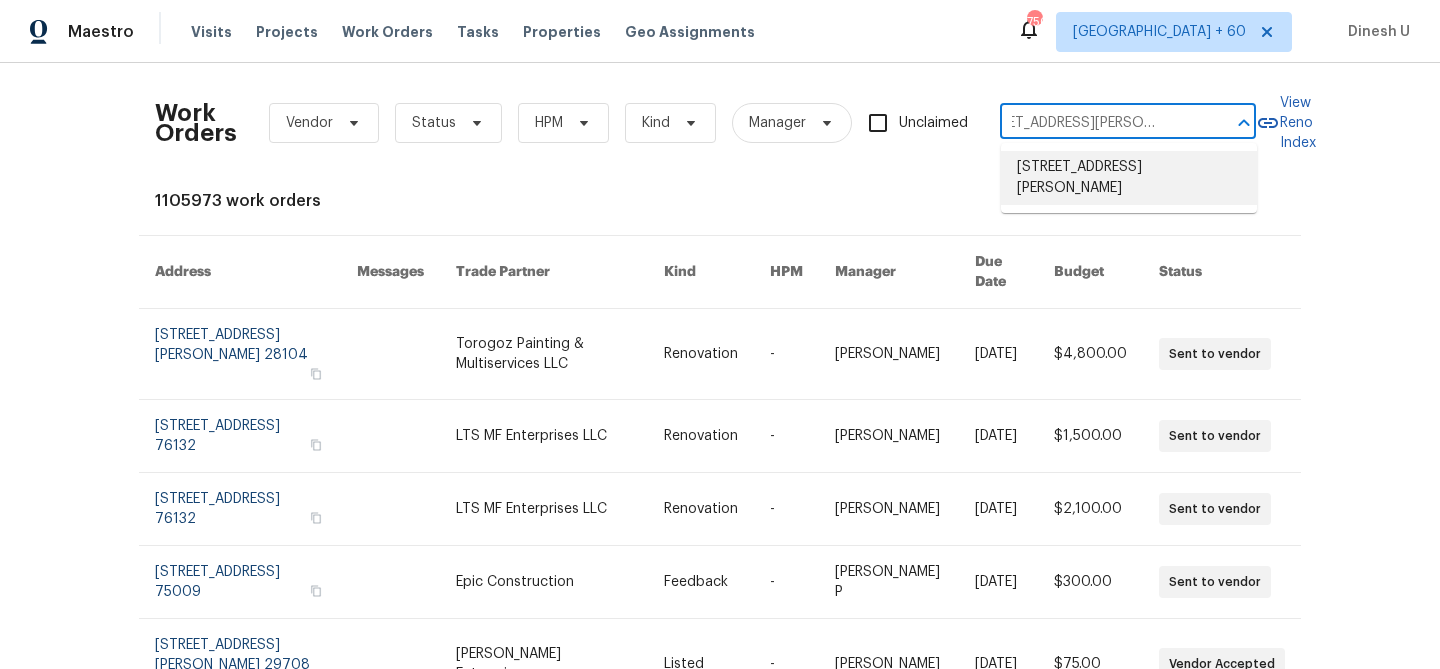 click on "[STREET_ADDRESS][PERSON_NAME]" at bounding box center [1129, 178] 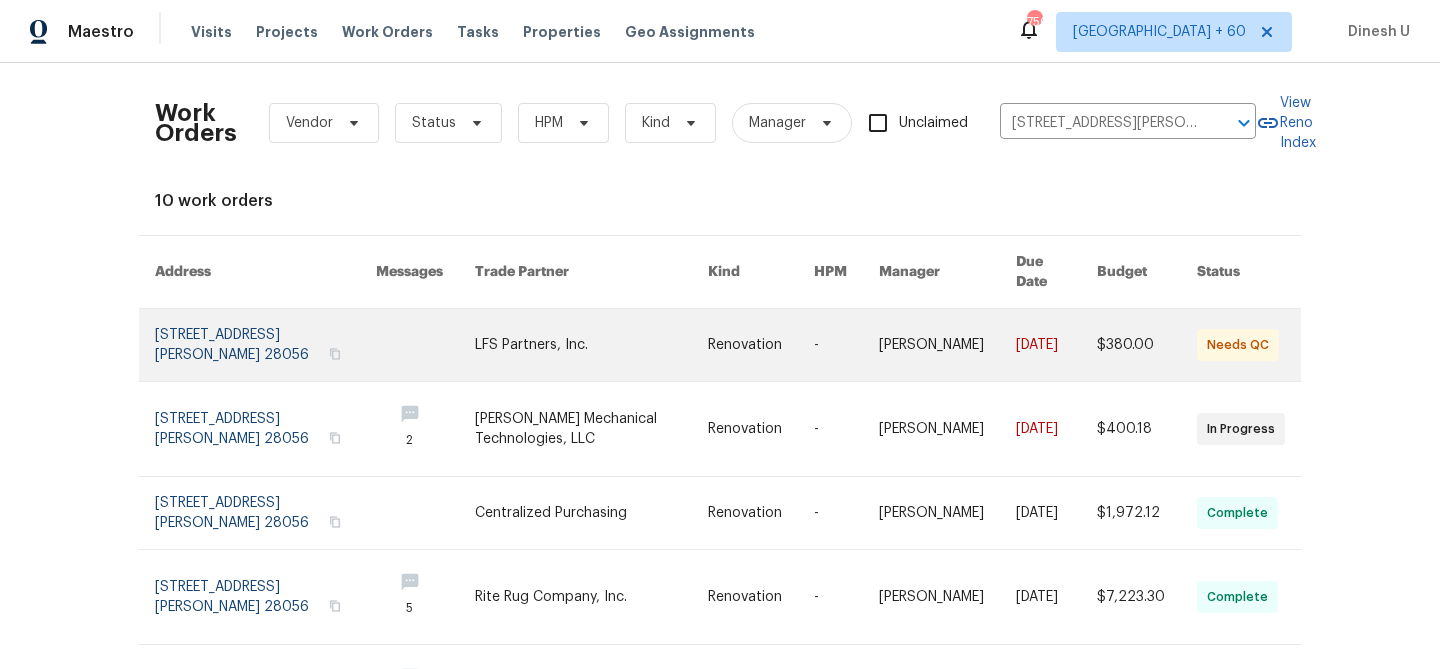 click at bounding box center (265, 345) 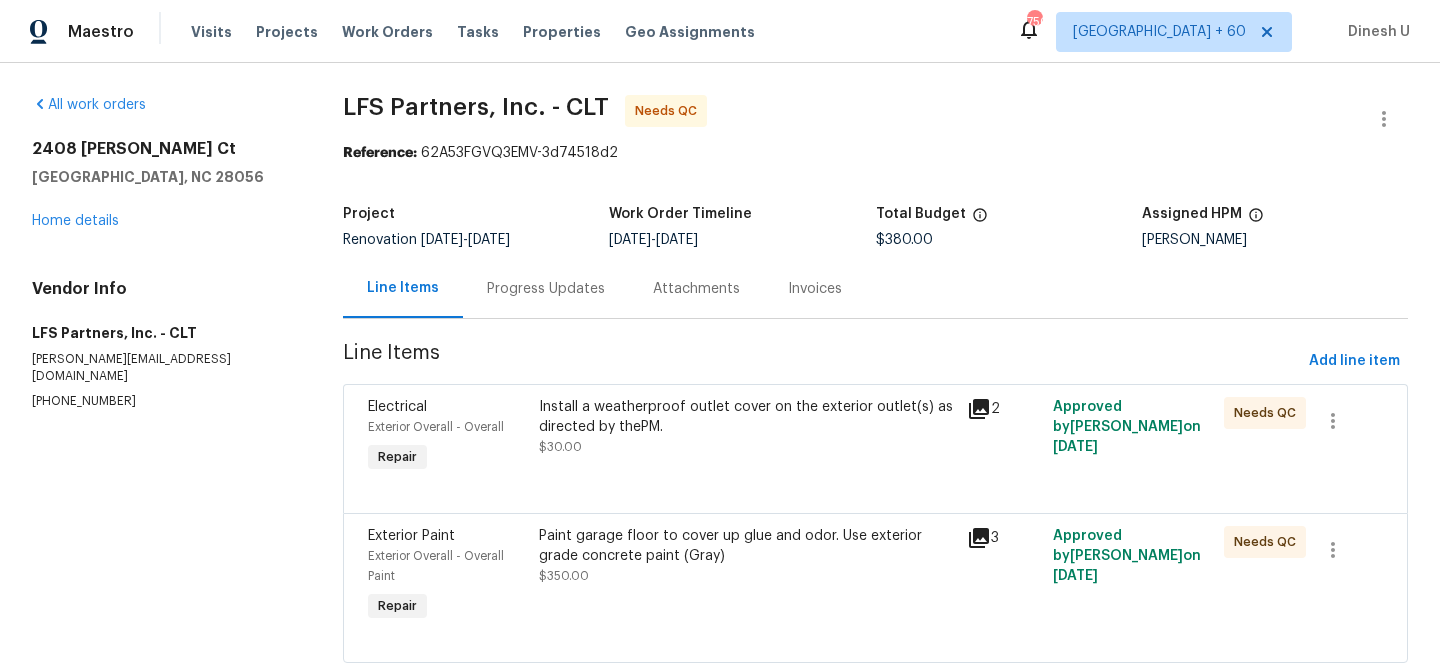 click on "[STREET_ADDRESS][PERSON_NAME] Home details" at bounding box center (163, 185) 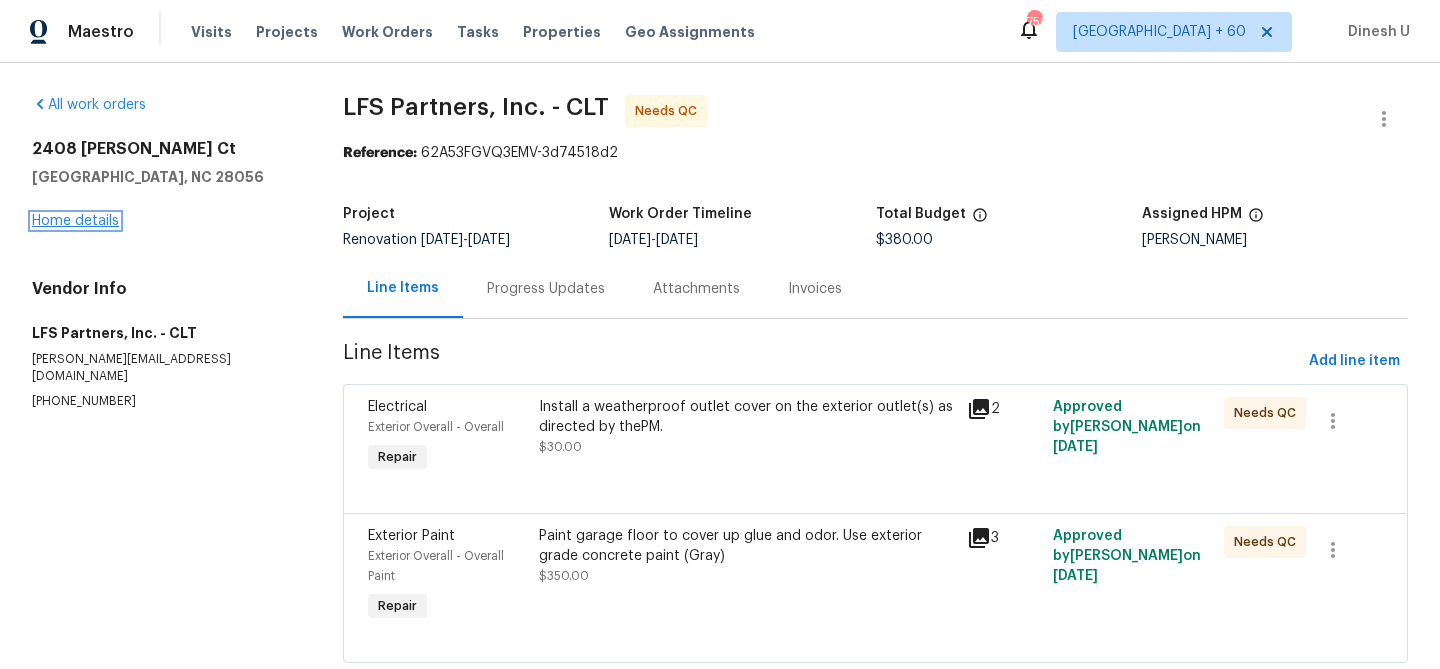 click on "Home details" at bounding box center (75, 221) 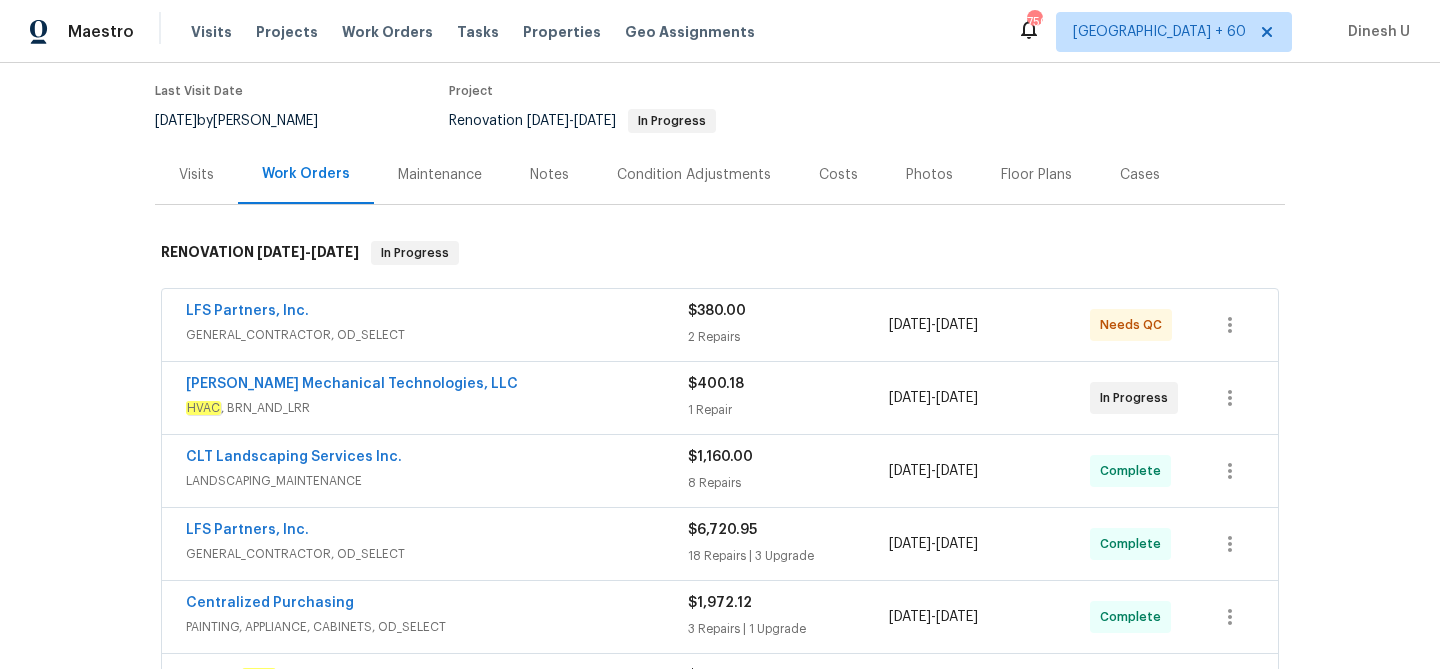 scroll, scrollTop: 193, scrollLeft: 0, axis: vertical 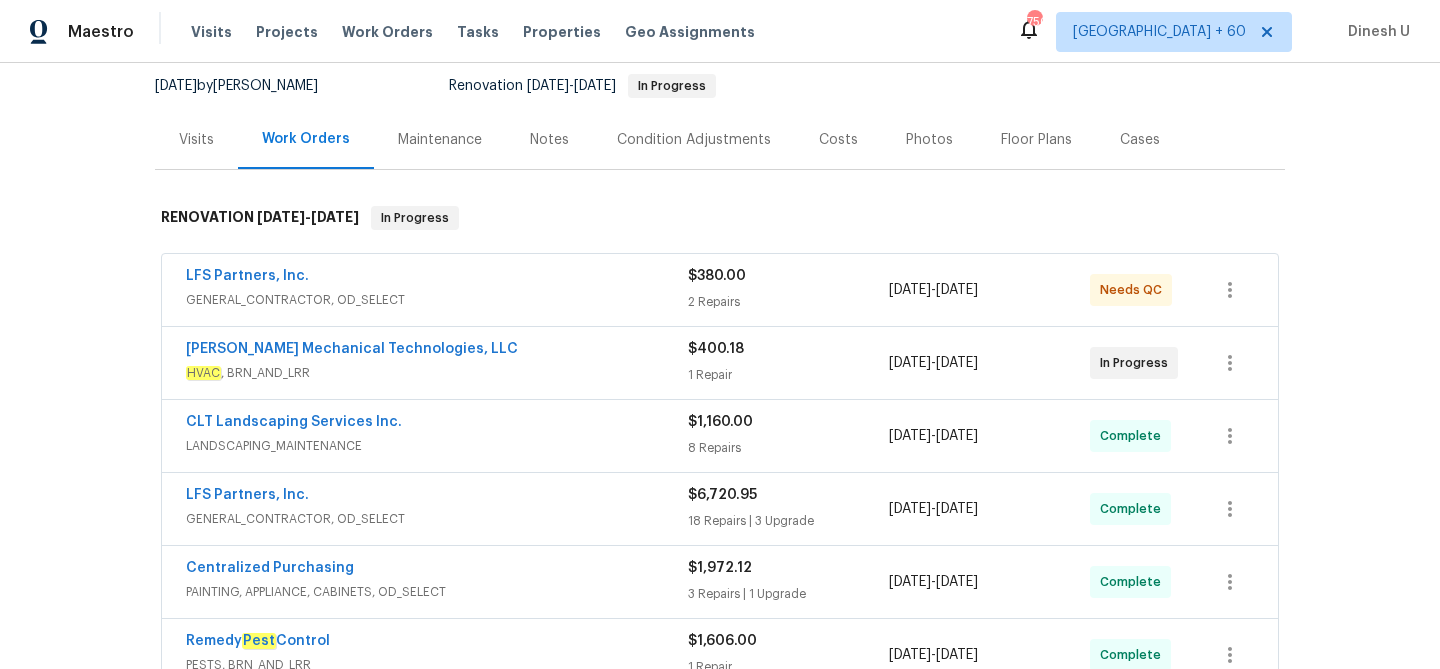 click on "2 Repairs" at bounding box center (788, 302) 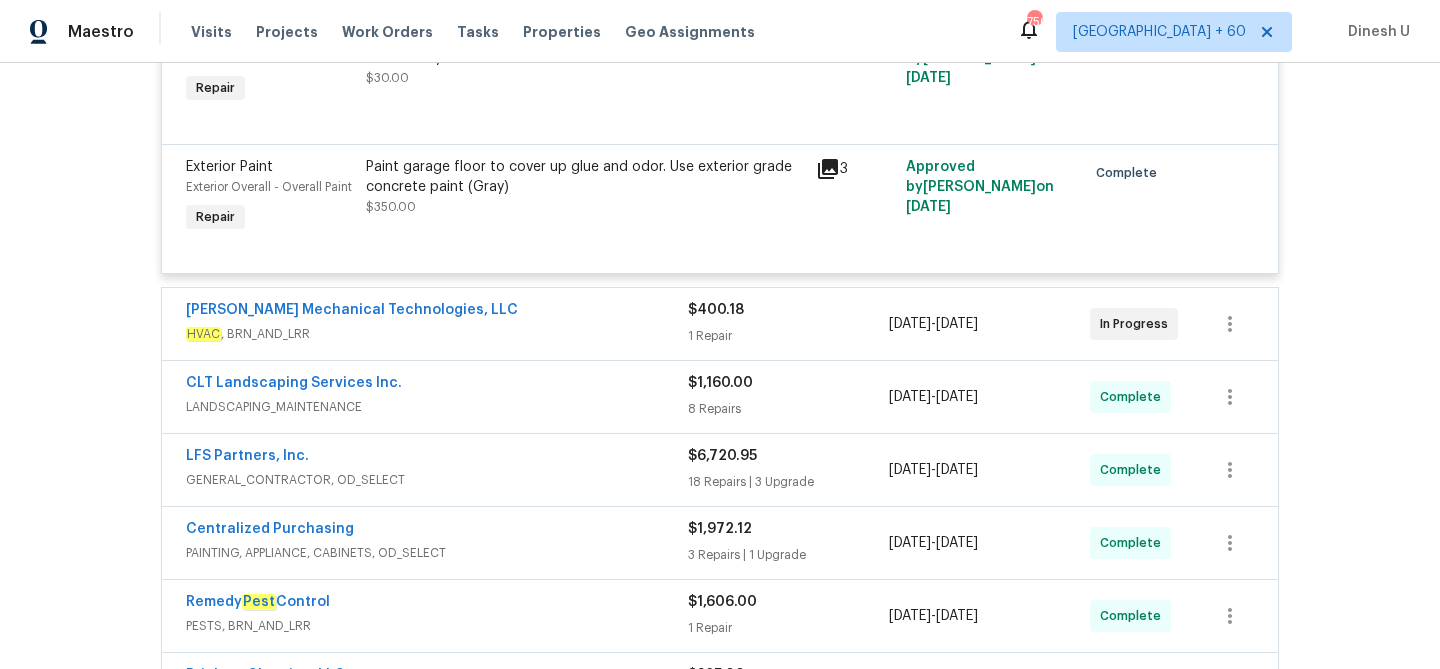 scroll, scrollTop: 612, scrollLeft: 0, axis: vertical 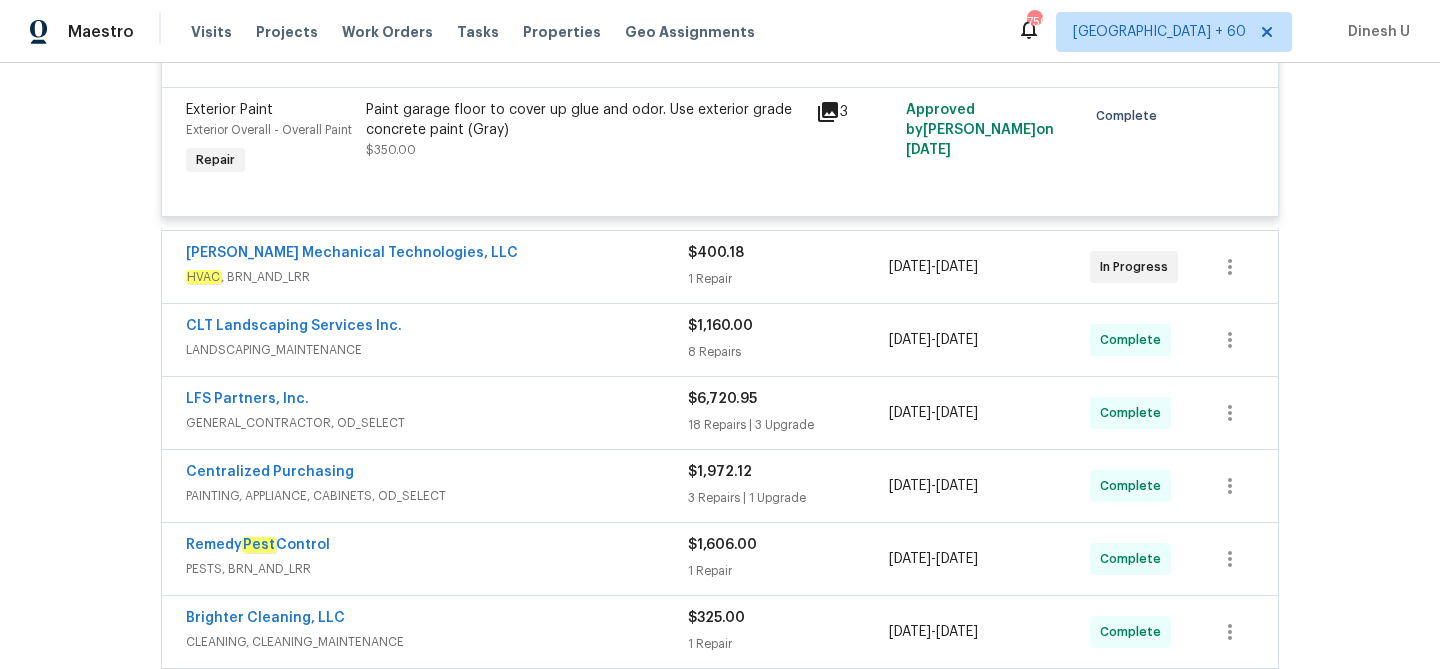 click on "1 Repair" at bounding box center [788, 279] 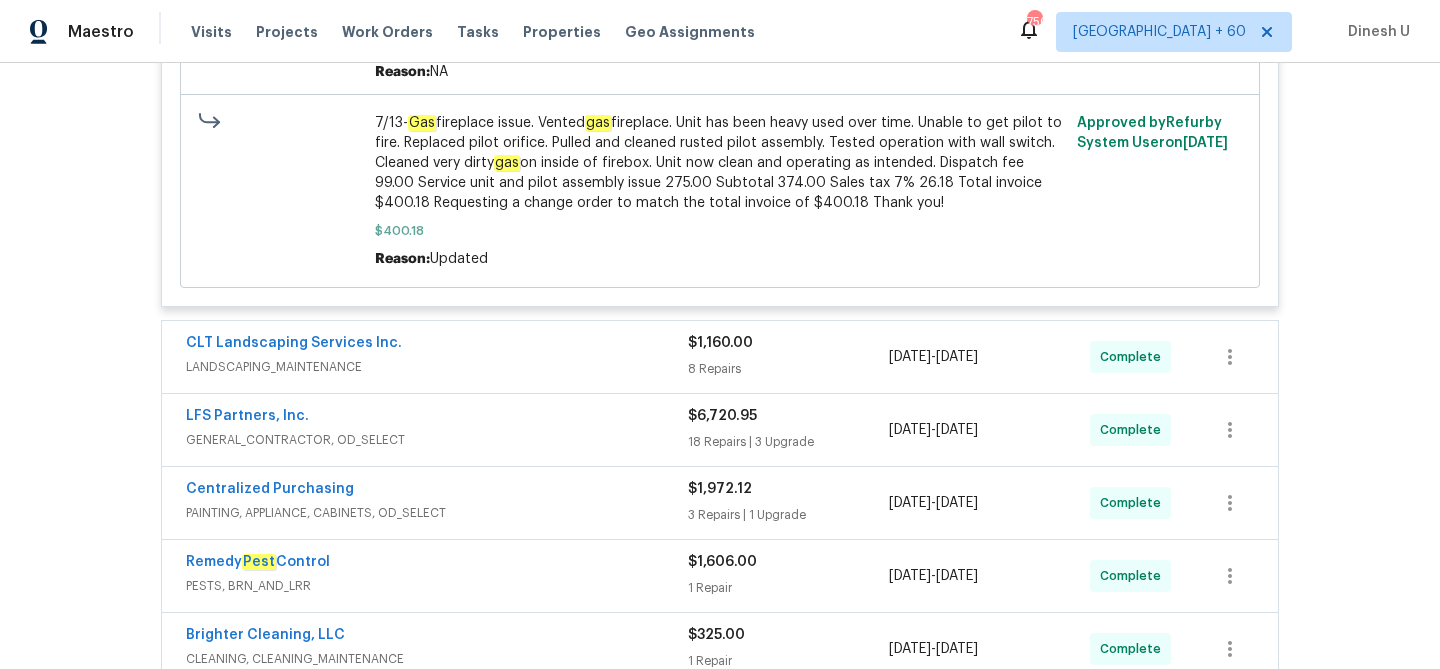 scroll, scrollTop: 1188, scrollLeft: 0, axis: vertical 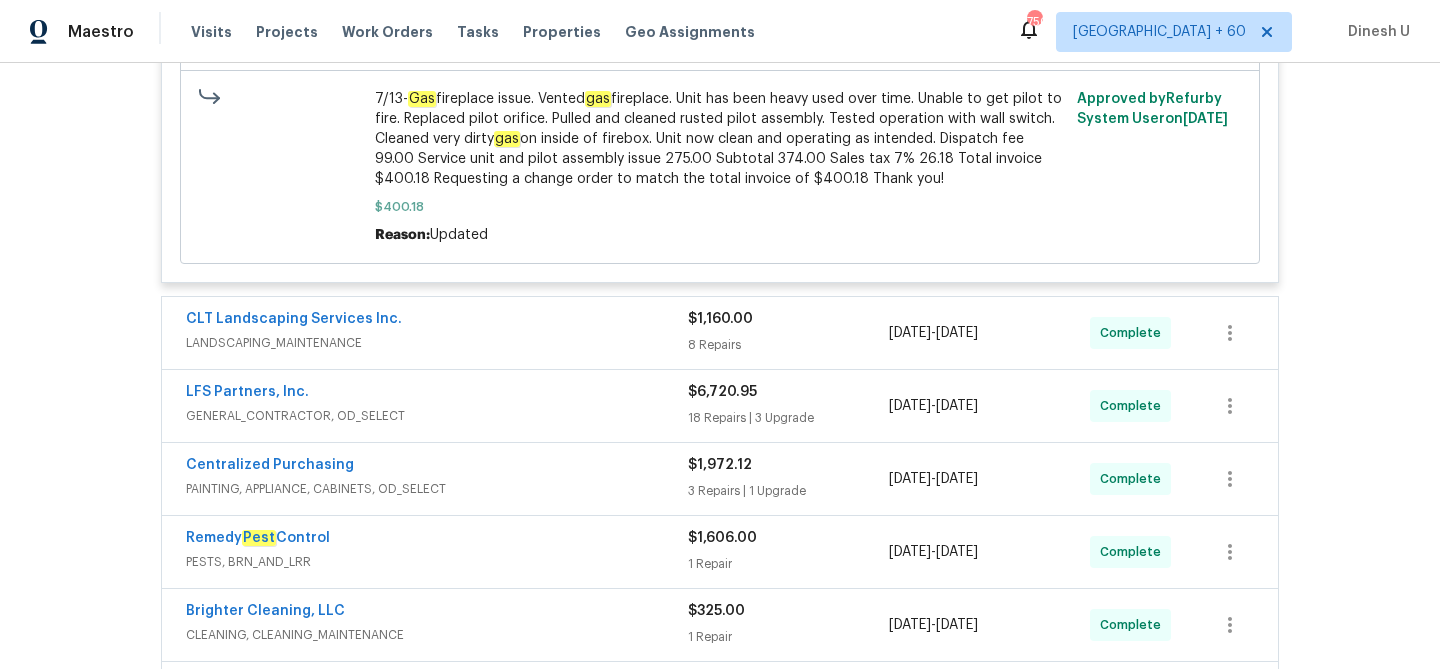 click on "$1,160.00 8 Repairs" at bounding box center [788, 333] 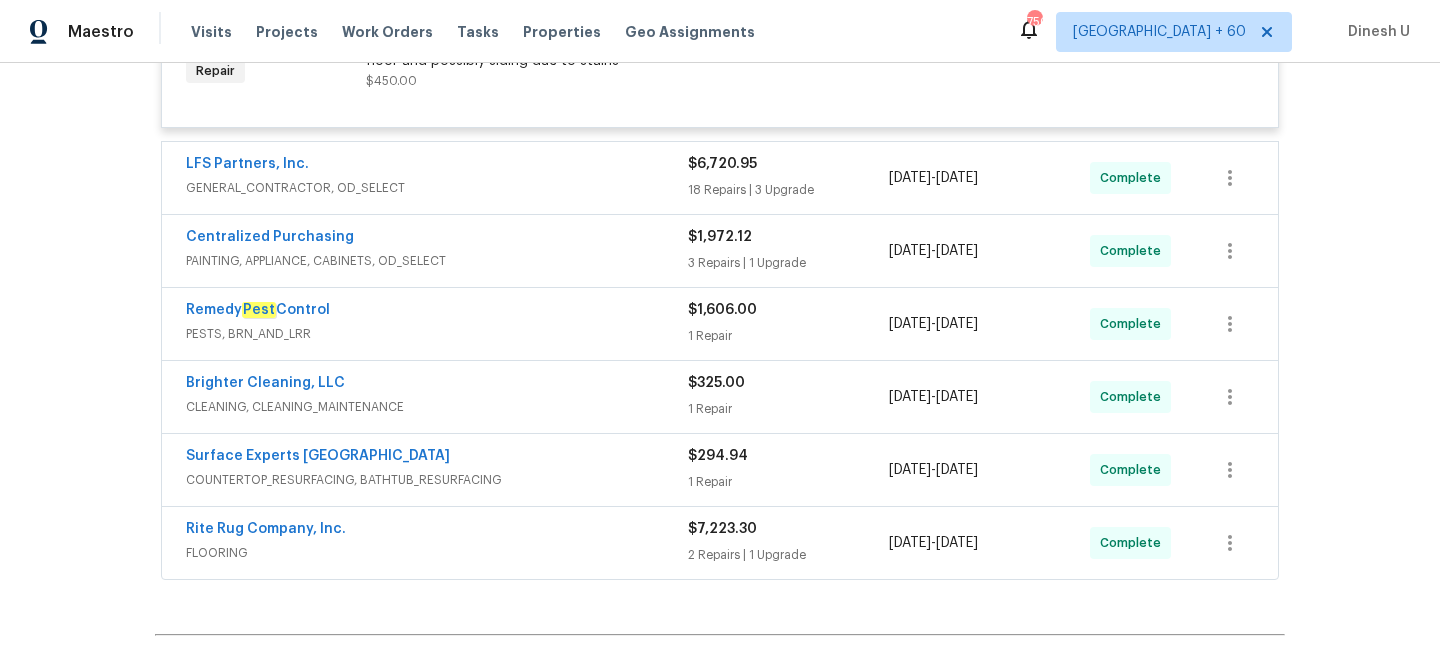 scroll, scrollTop: 2703, scrollLeft: 0, axis: vertical 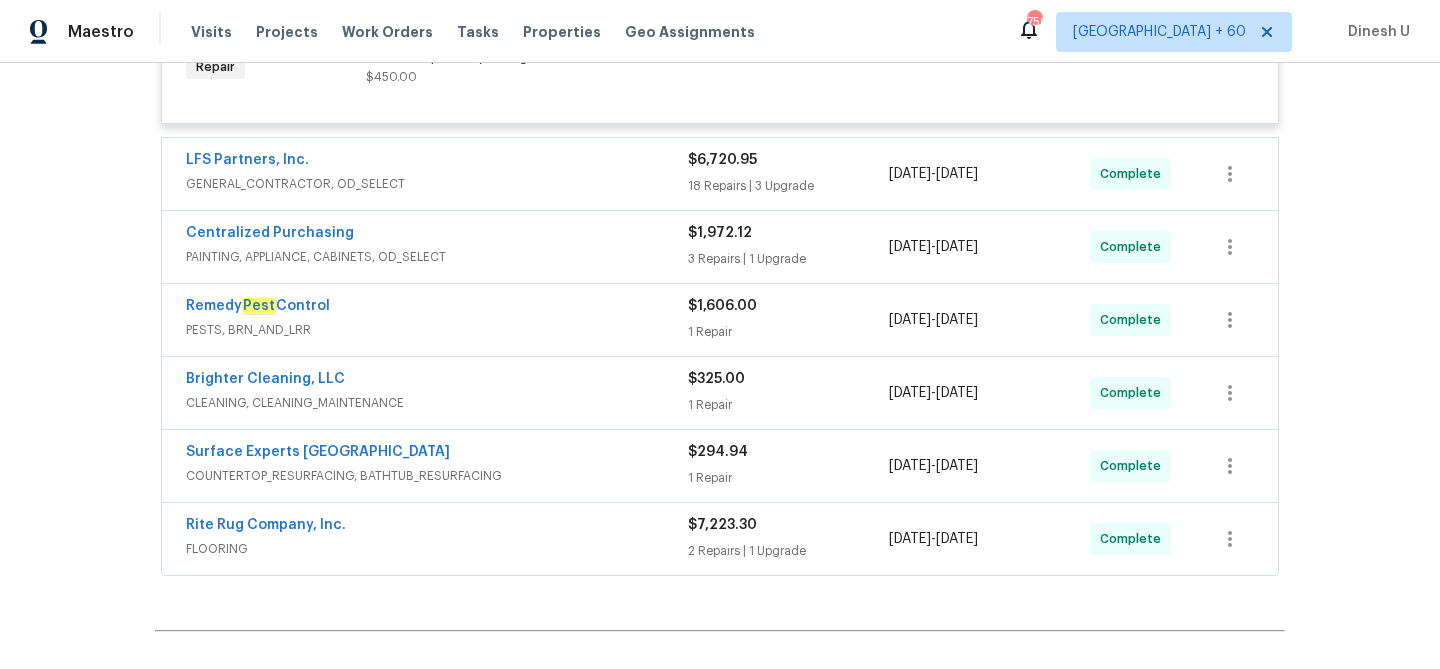 click on "18 Repairs | 3 Upgrade" at bounding box center [788, 186] 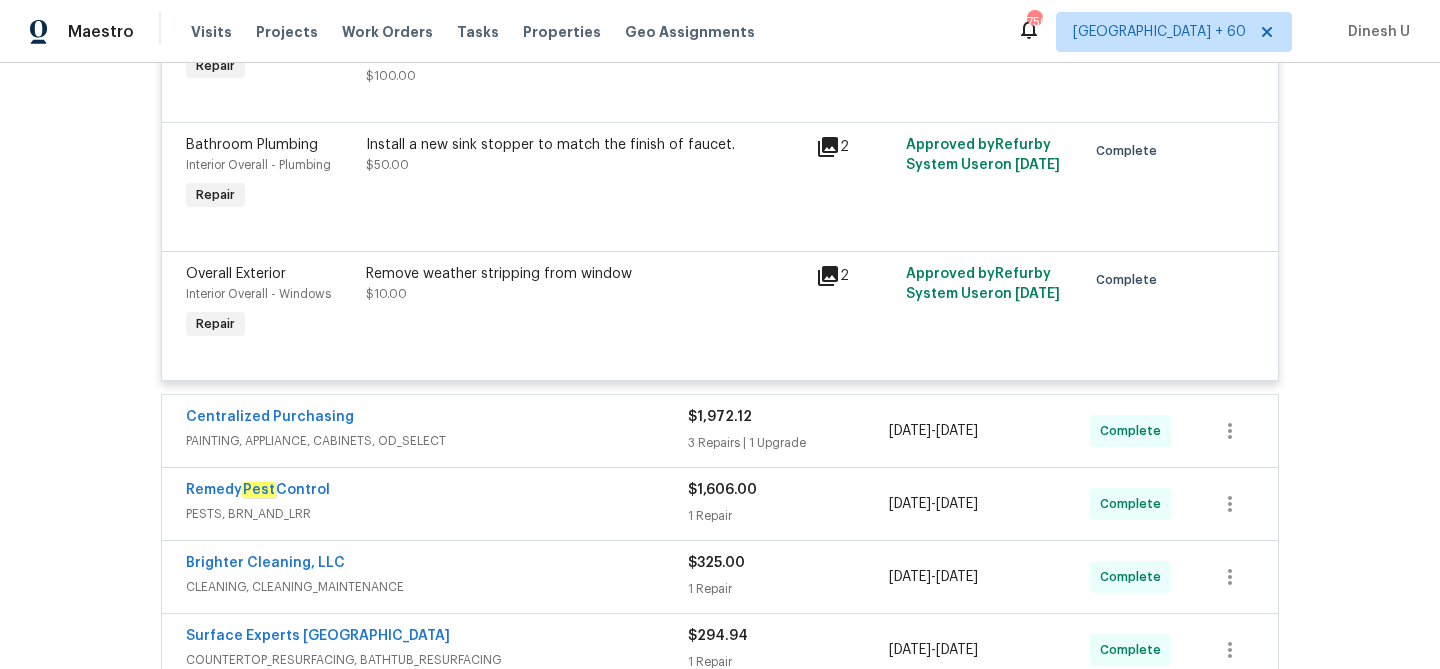 scroll, scrollTop: 5995, scrollLeft: 0, axis: vertical 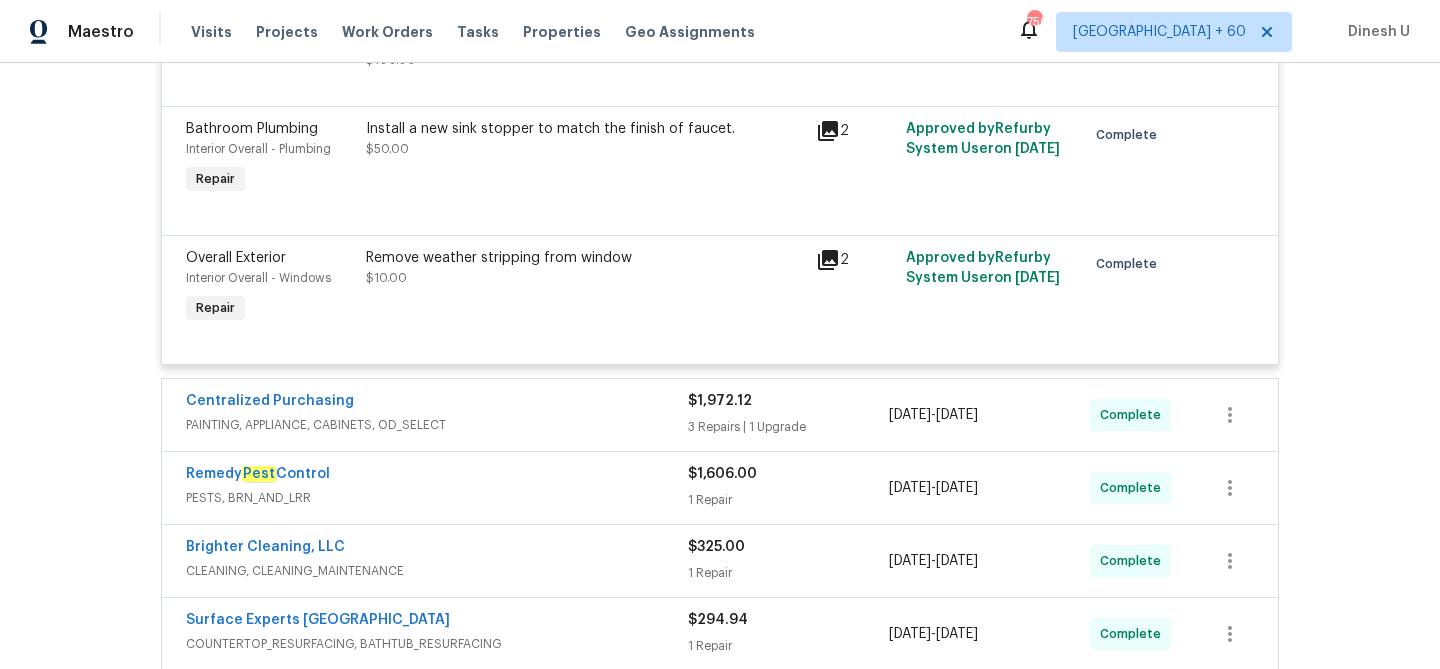 click on "3 Repairs | 1 Upgrade" at bounding box center [788, 427] 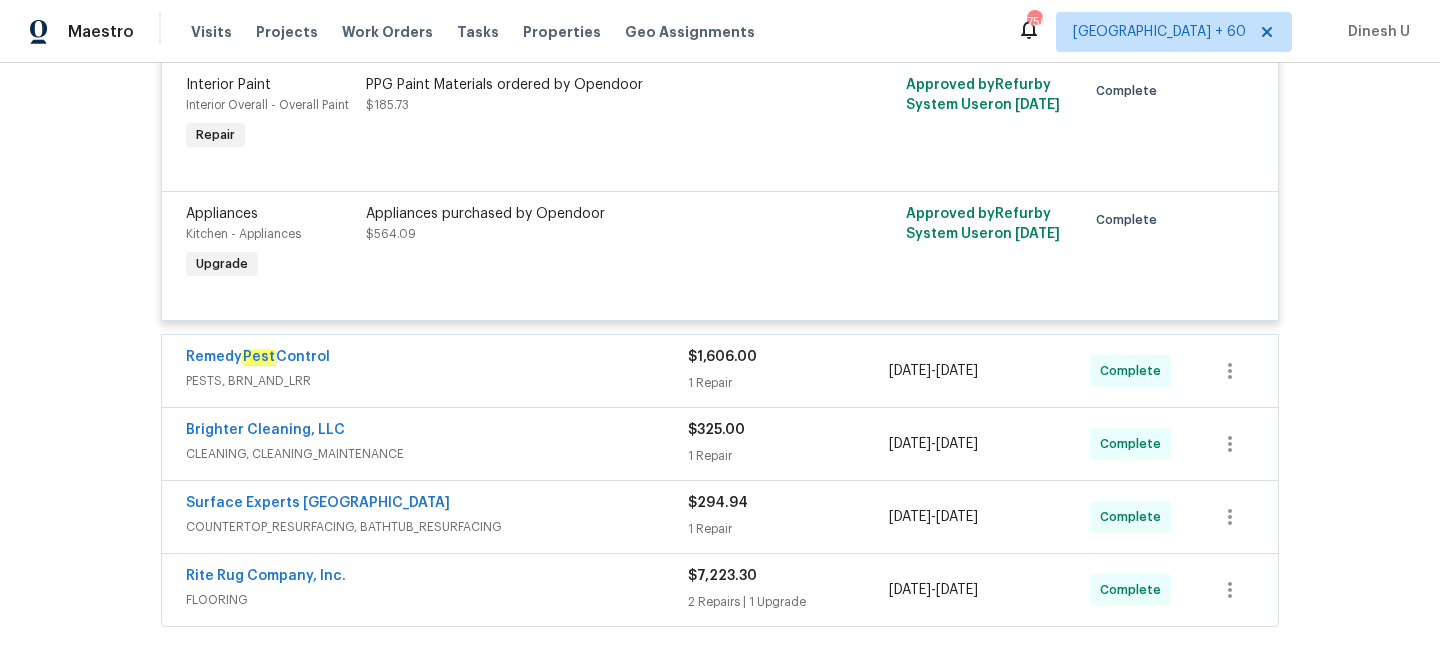 scroll, scrollTop: 6728, scrollLeft: 0, axis: vertical 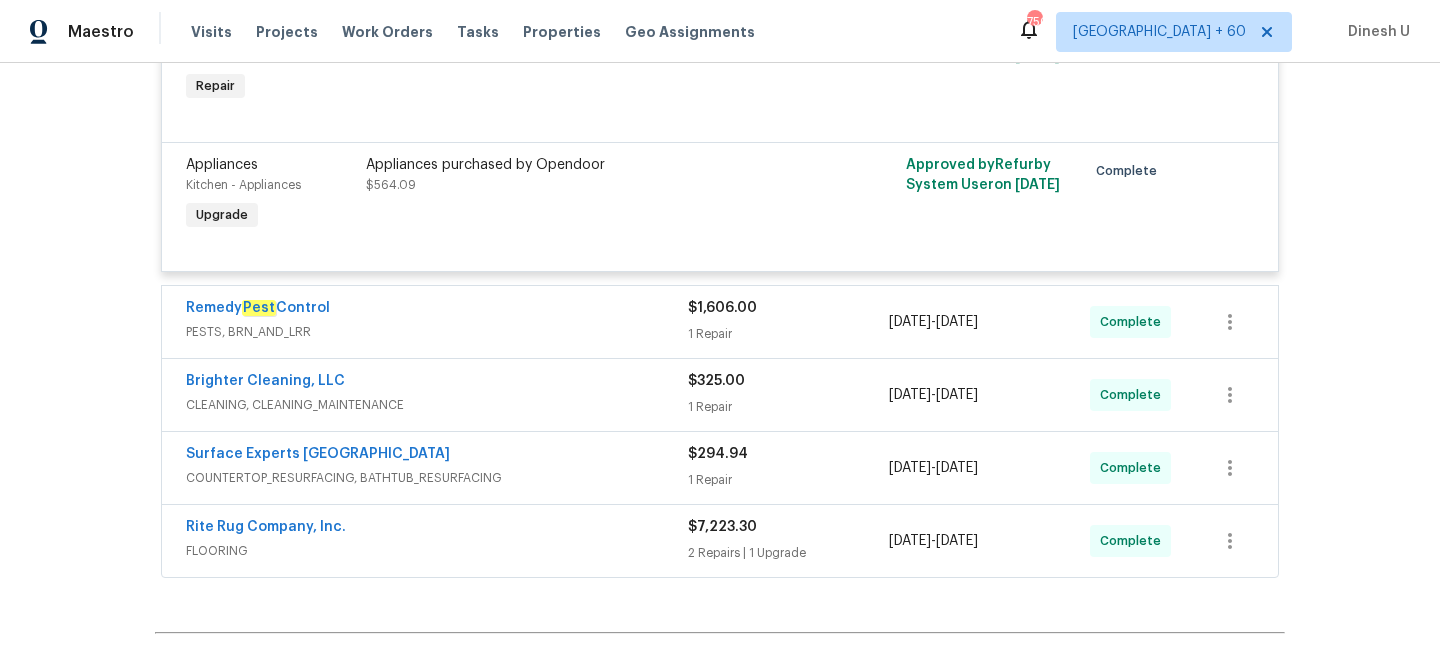 click on "1 Repair" at bounding box center (788, 334) 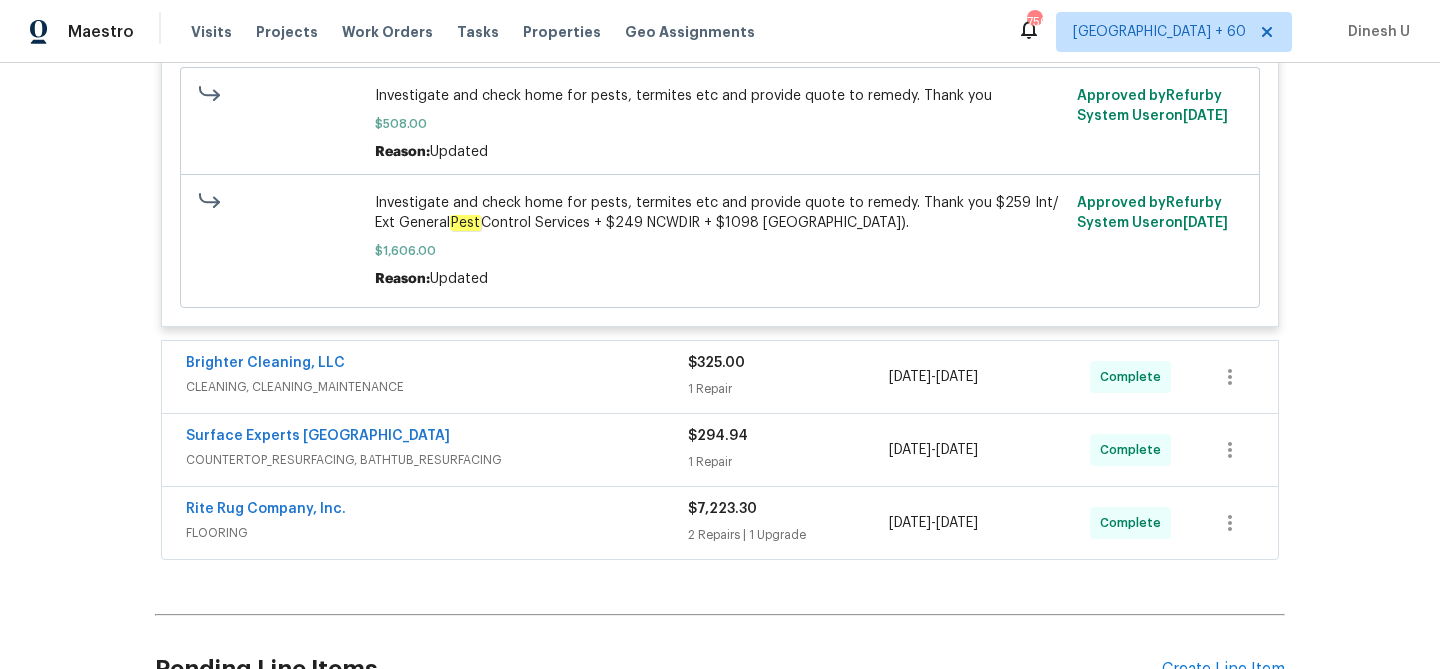 scroll, scrollTop: 7180, scrollLeft: 0, axis: vertical 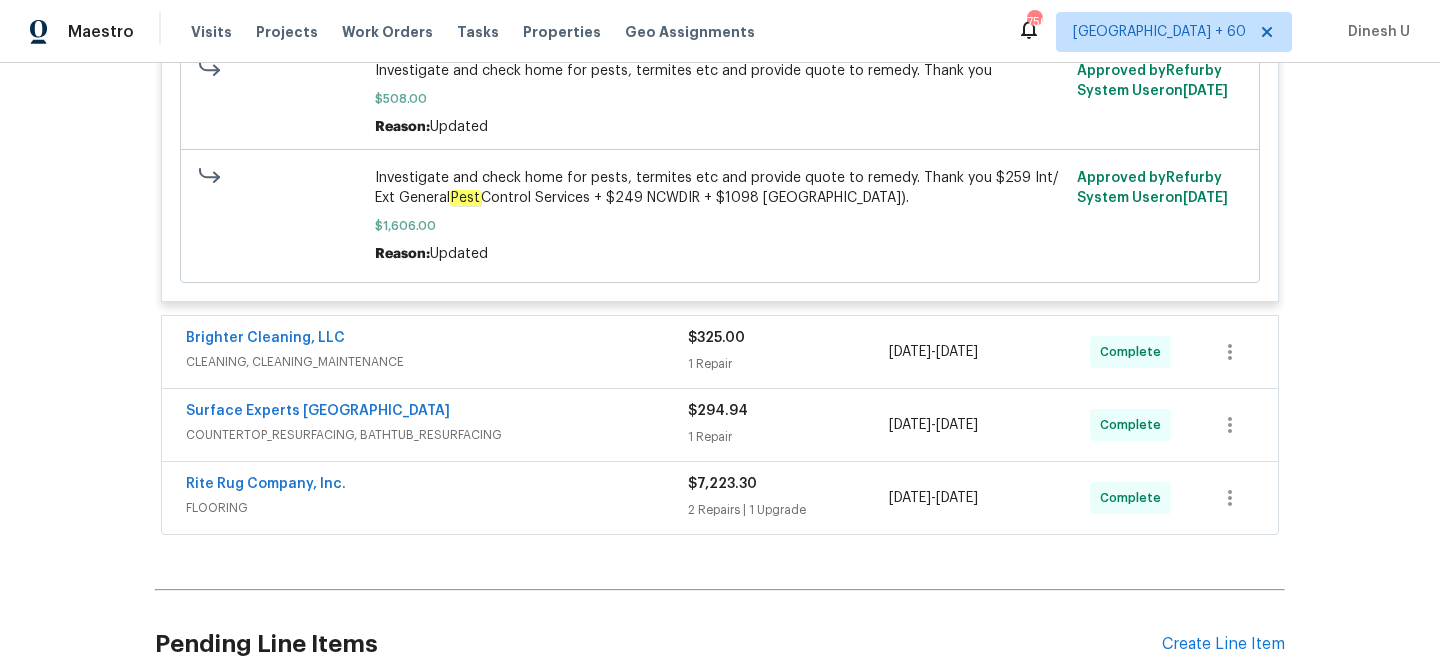 click on "1 Repair" at bounding box center (788, 364) 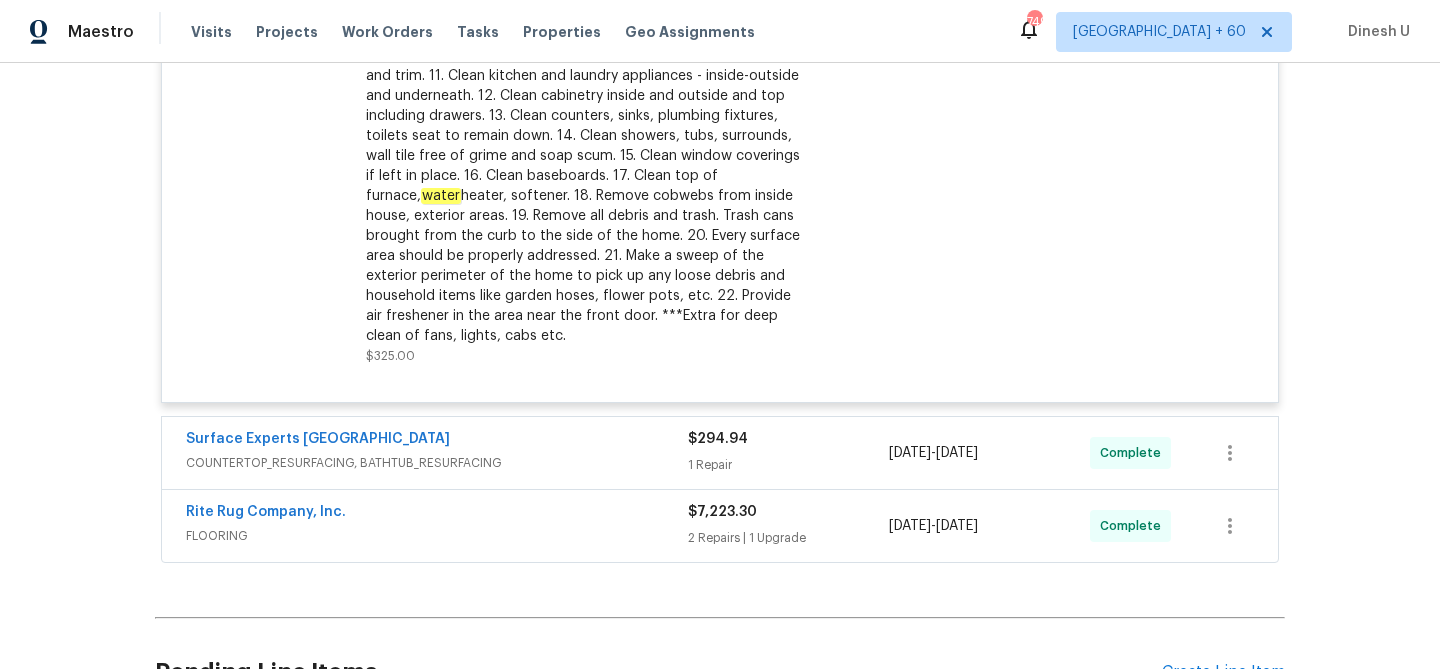 scroll, scrollTop: 7790, scrollLeft: 0, axis: vertical 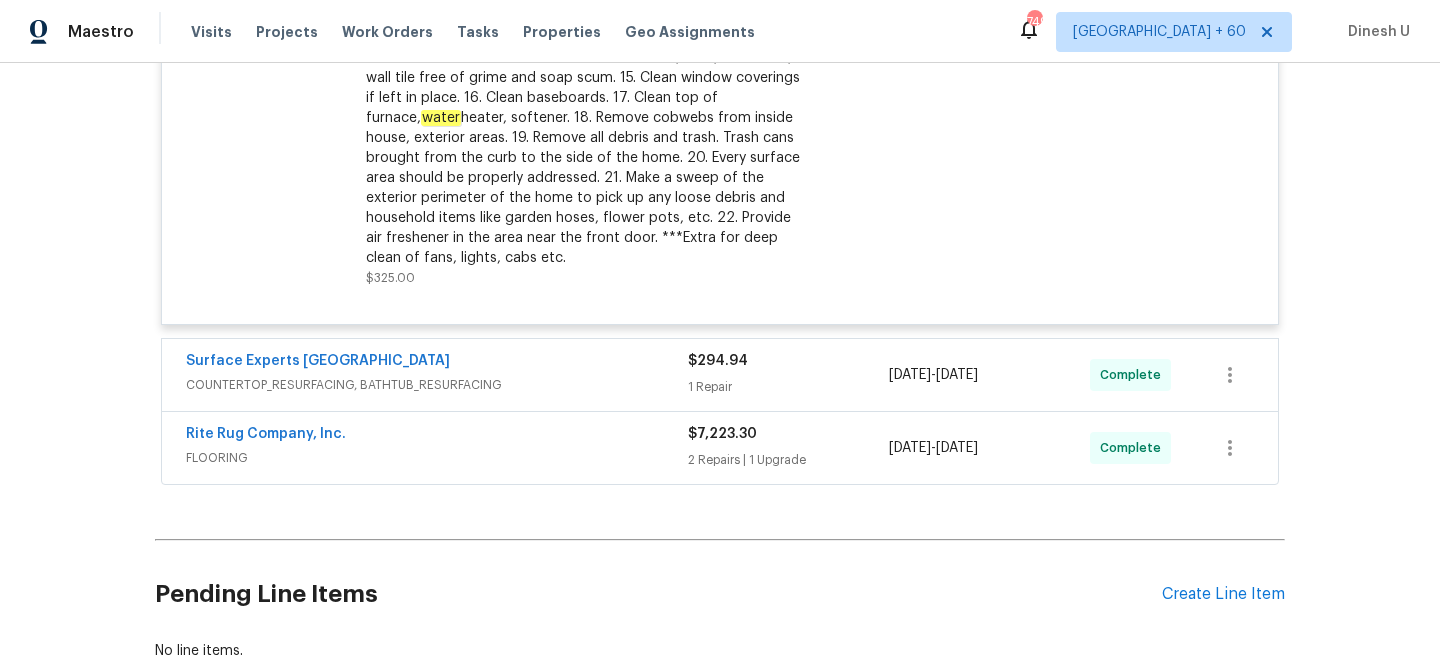 click on "$294.94 1 Repair" at bounding box center (788, 375) 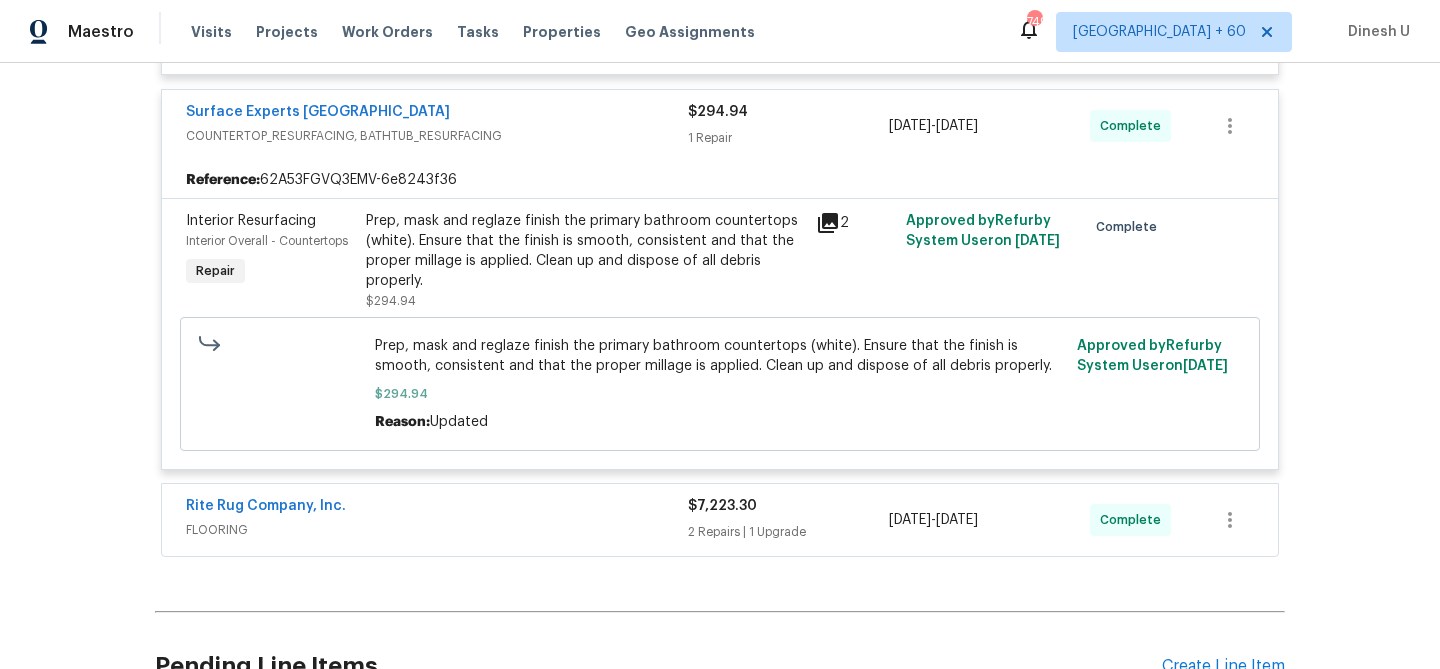 scroll, scrollTop: 8055, scrollLeft: 0, axis: vertical 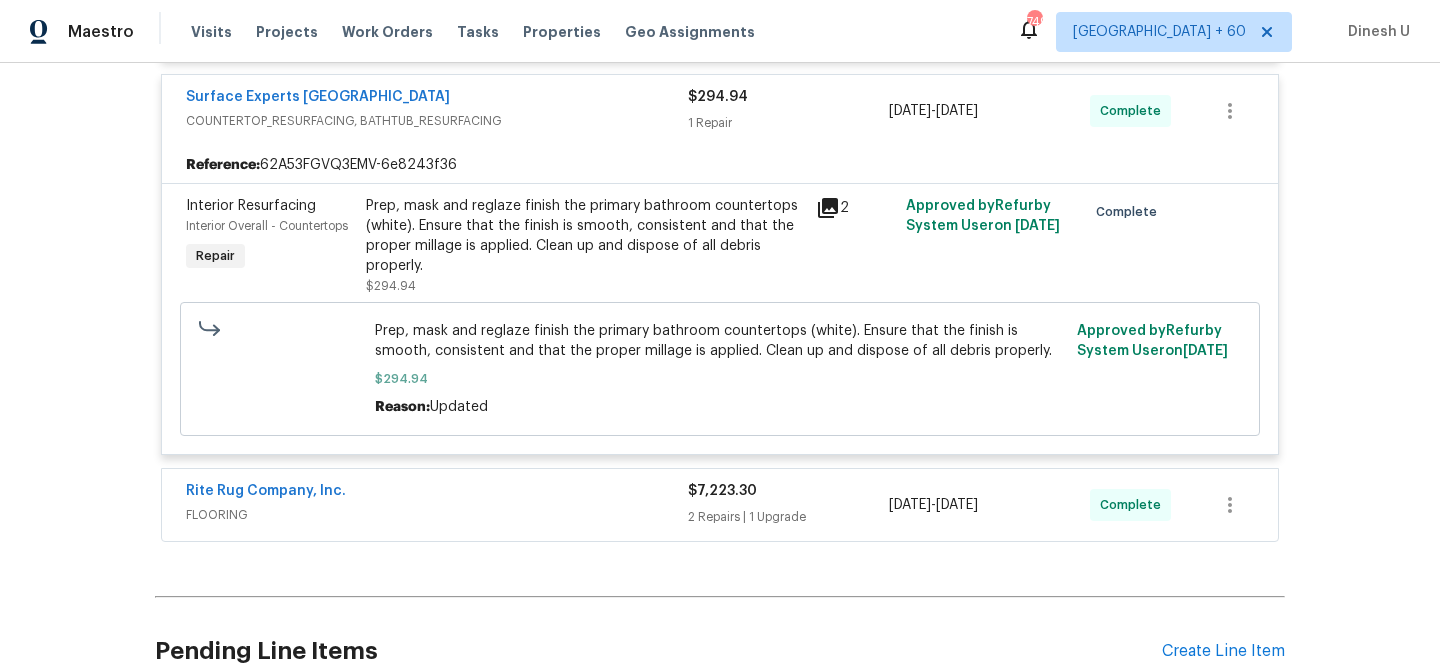 click on "2 Repairs | 1 Upgrade" at bounding box center (788, 517) 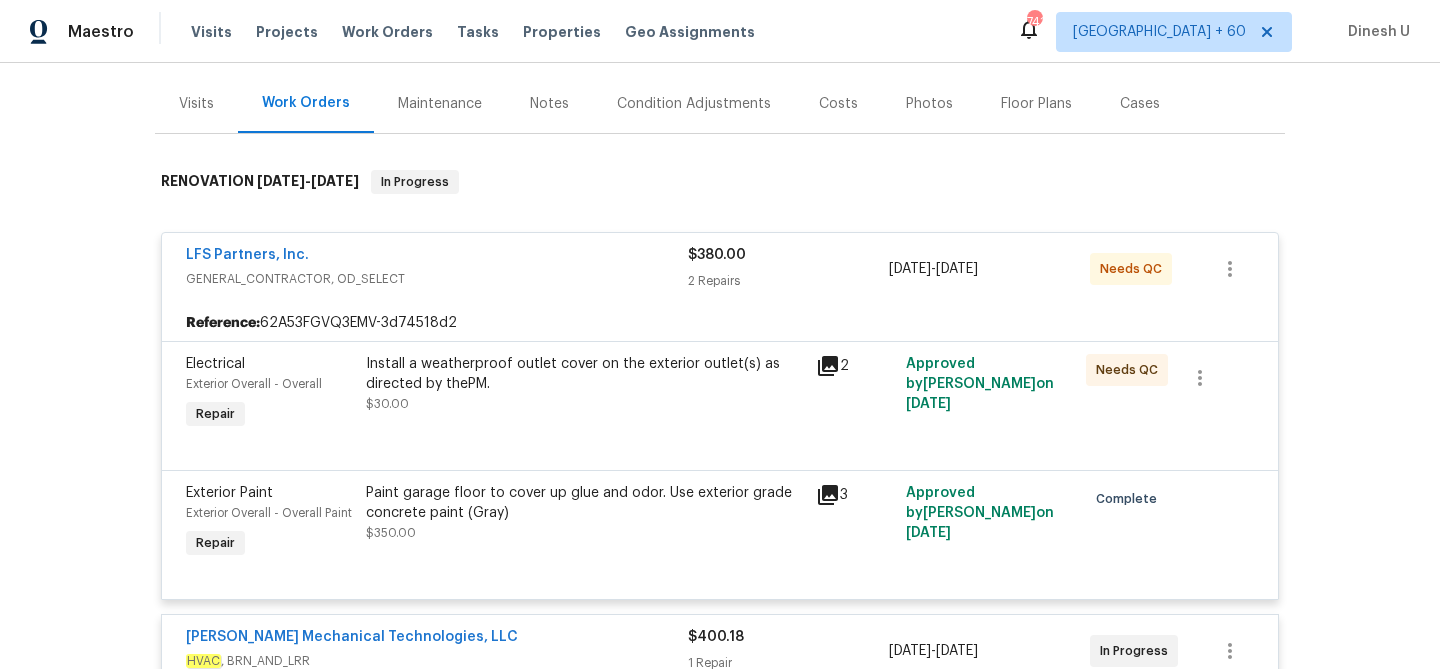 scroll, scrollTop: 0, scrollLeft: 0, axis: both 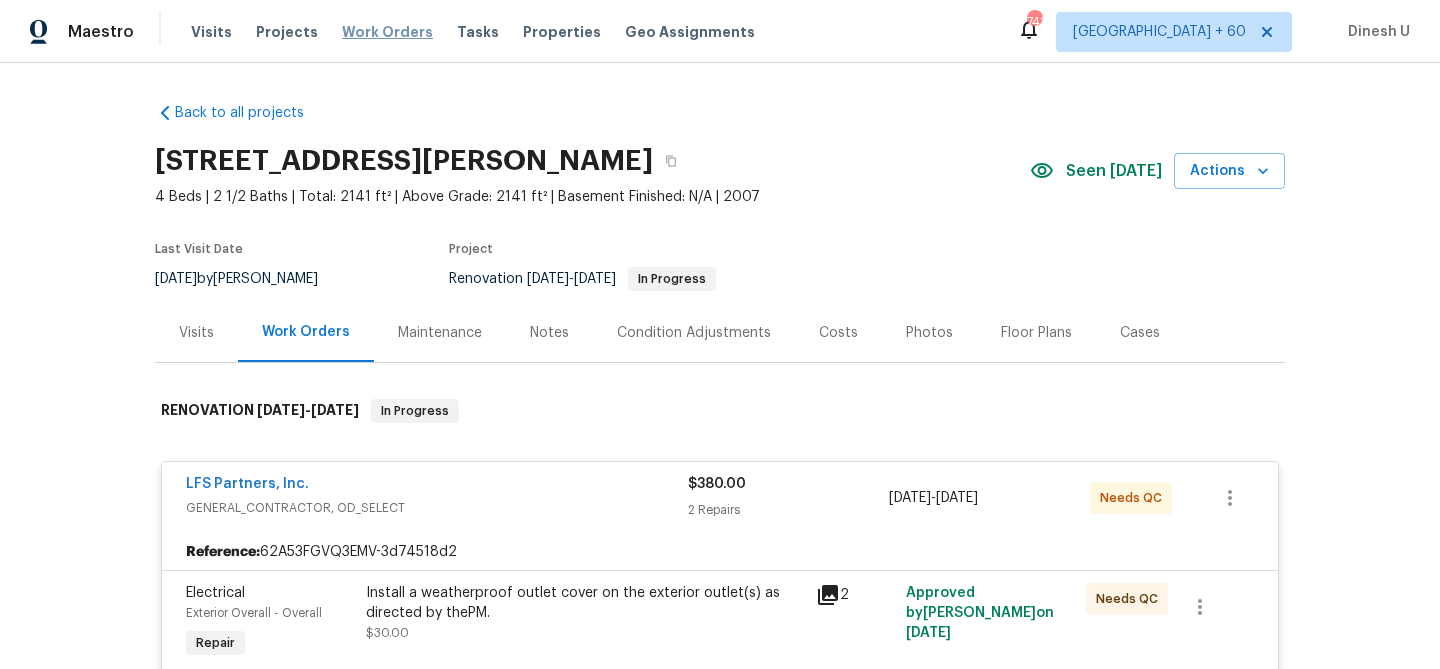 click on "Work Orders" at bounding box center [387, 32] 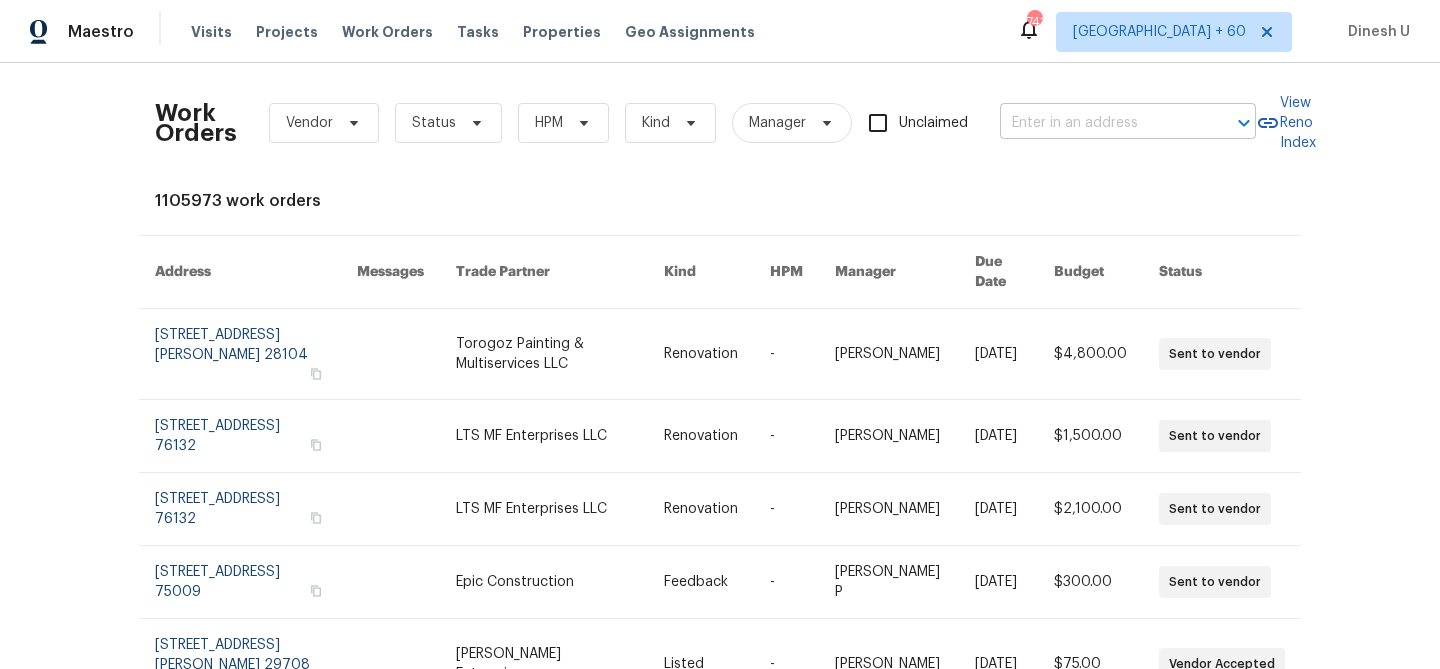 click at bounding box center [1100, 123] 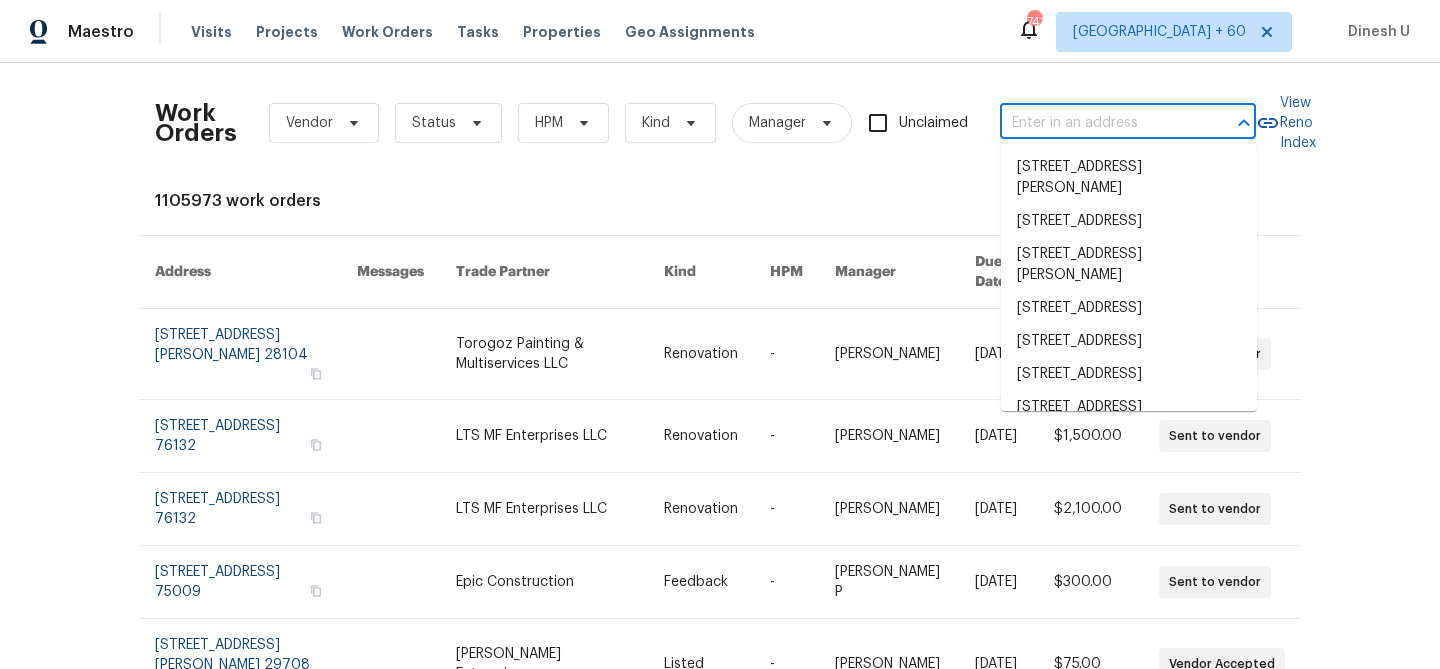 paste on "[STREET_ADDRESS]" 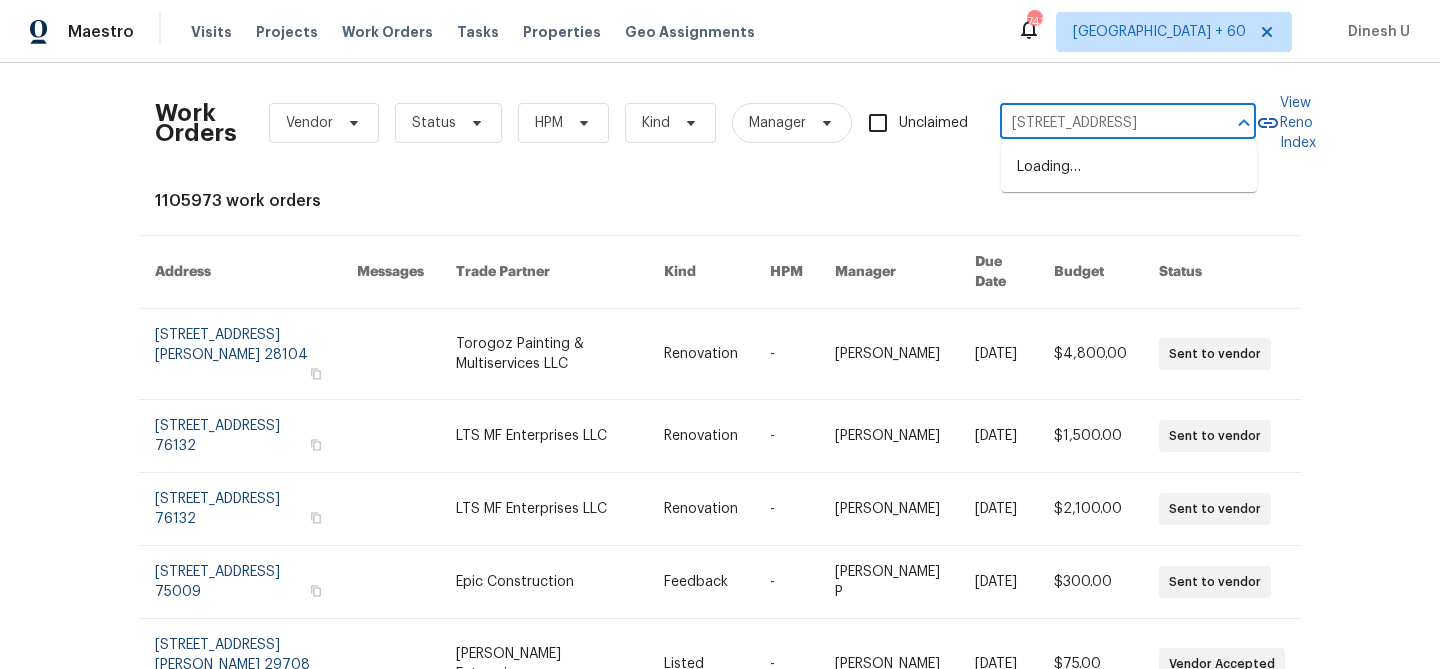 scroll, scrollTop: 0, scrollLeft: 105, axis: horizontal 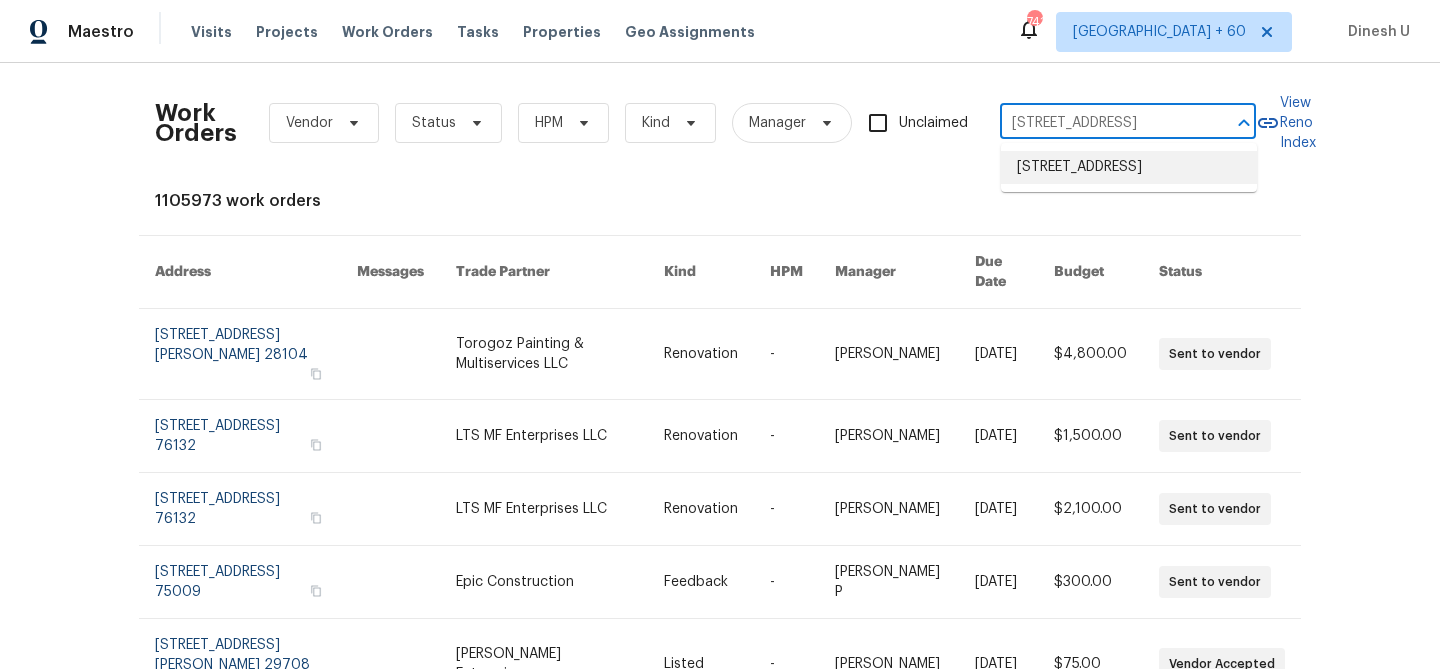 click on "[STREET_ADDRESS]" at bounding box center [1129, 167] 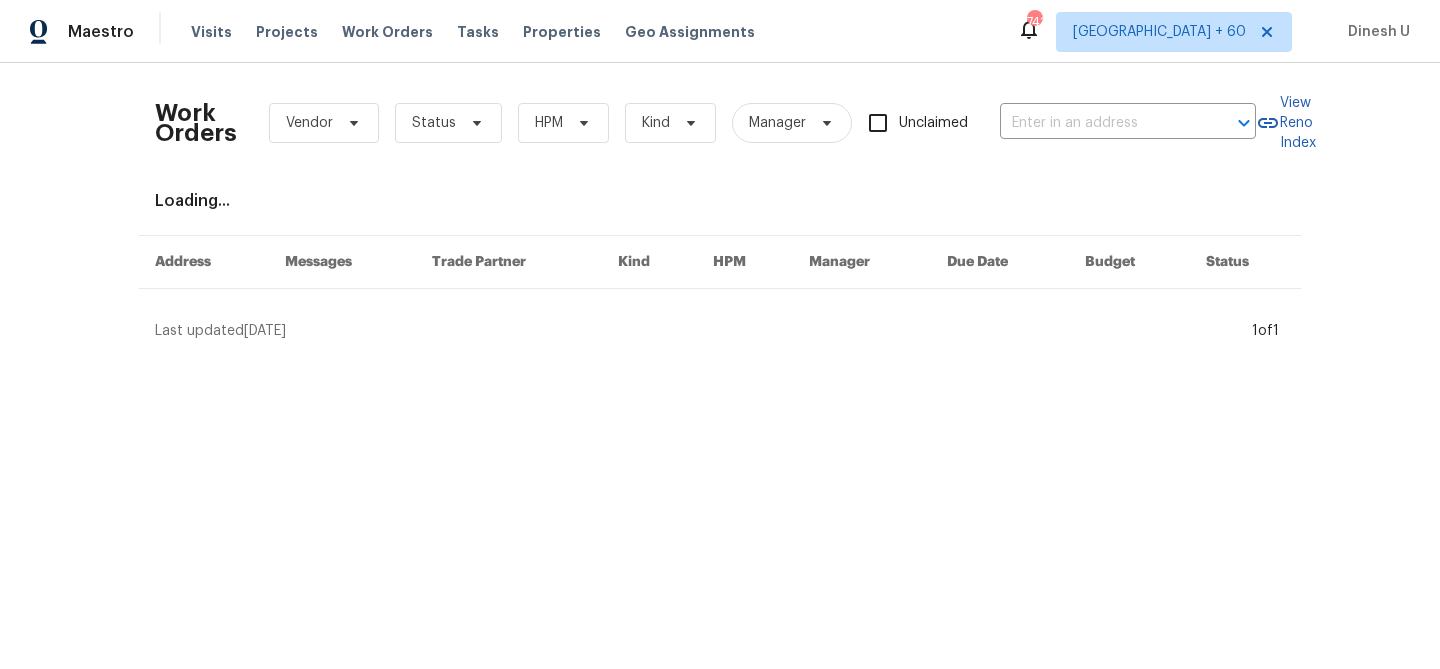 type on "[STREET_ADDRESS]" 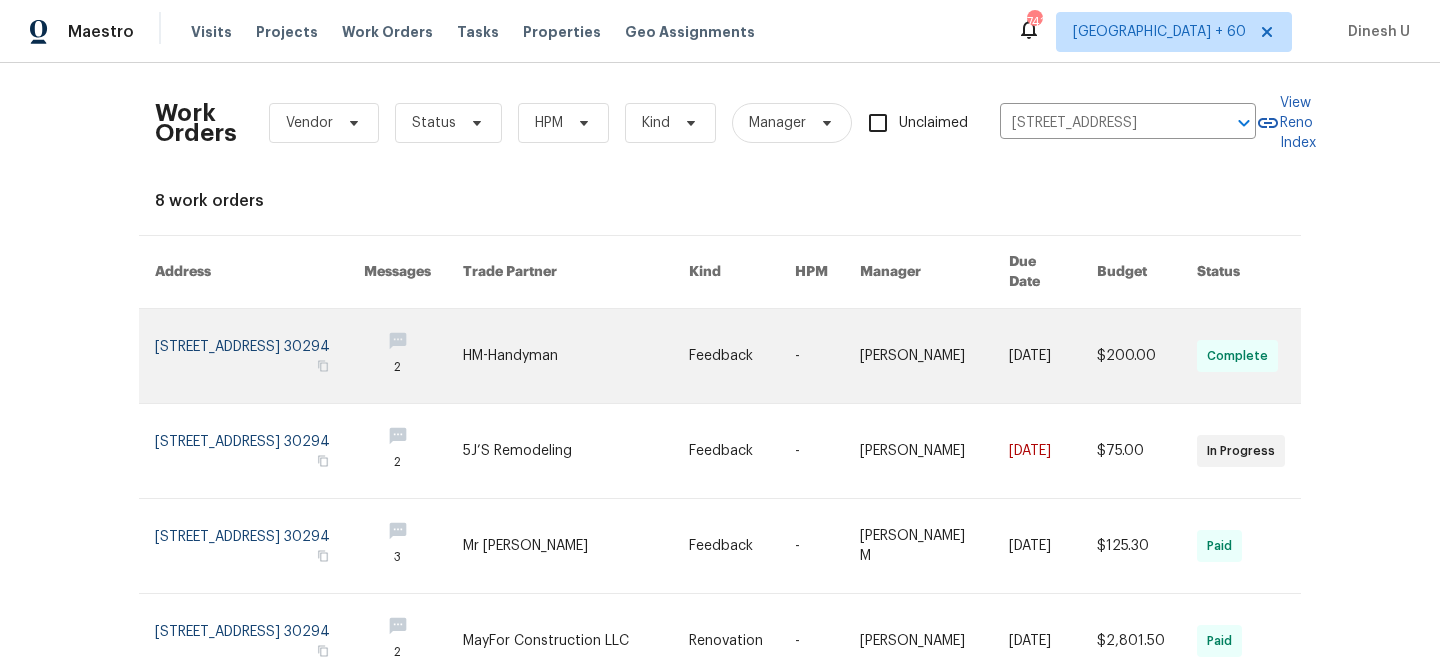 click at bounding box center (259, 356) 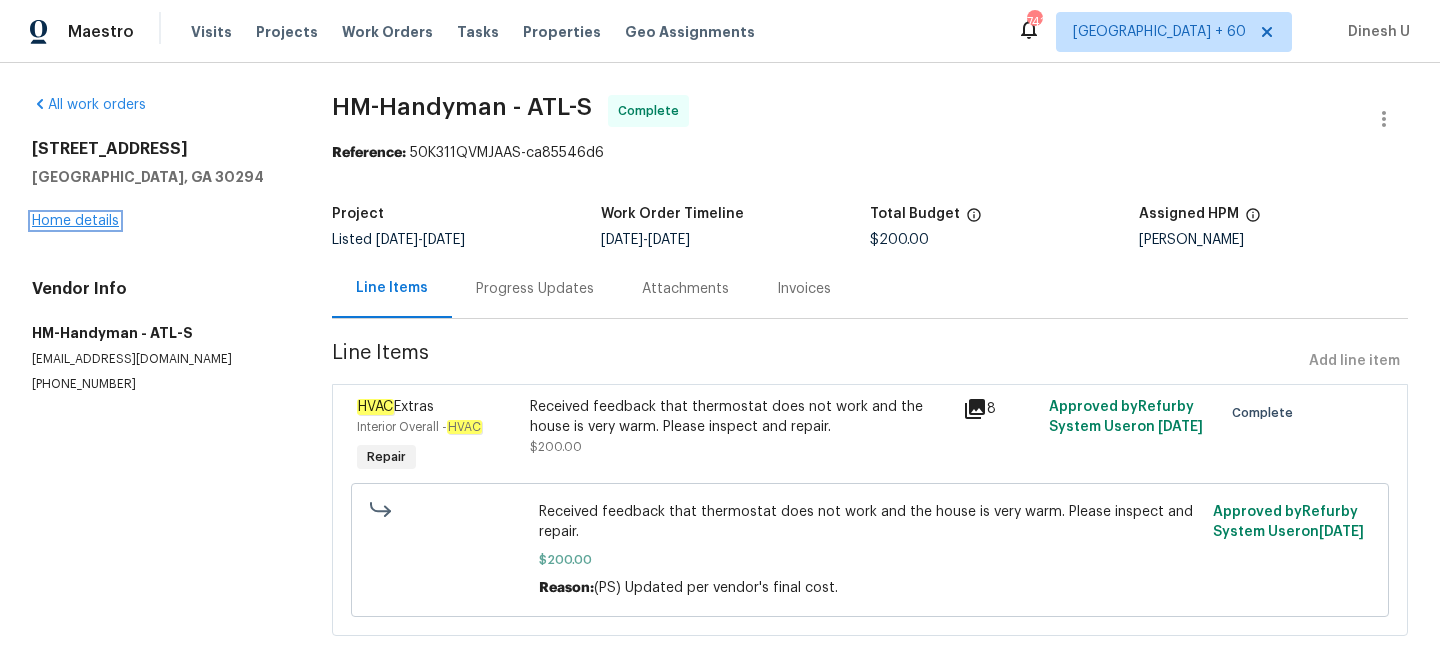 click on "Home details" at bounding box center [75, 221] 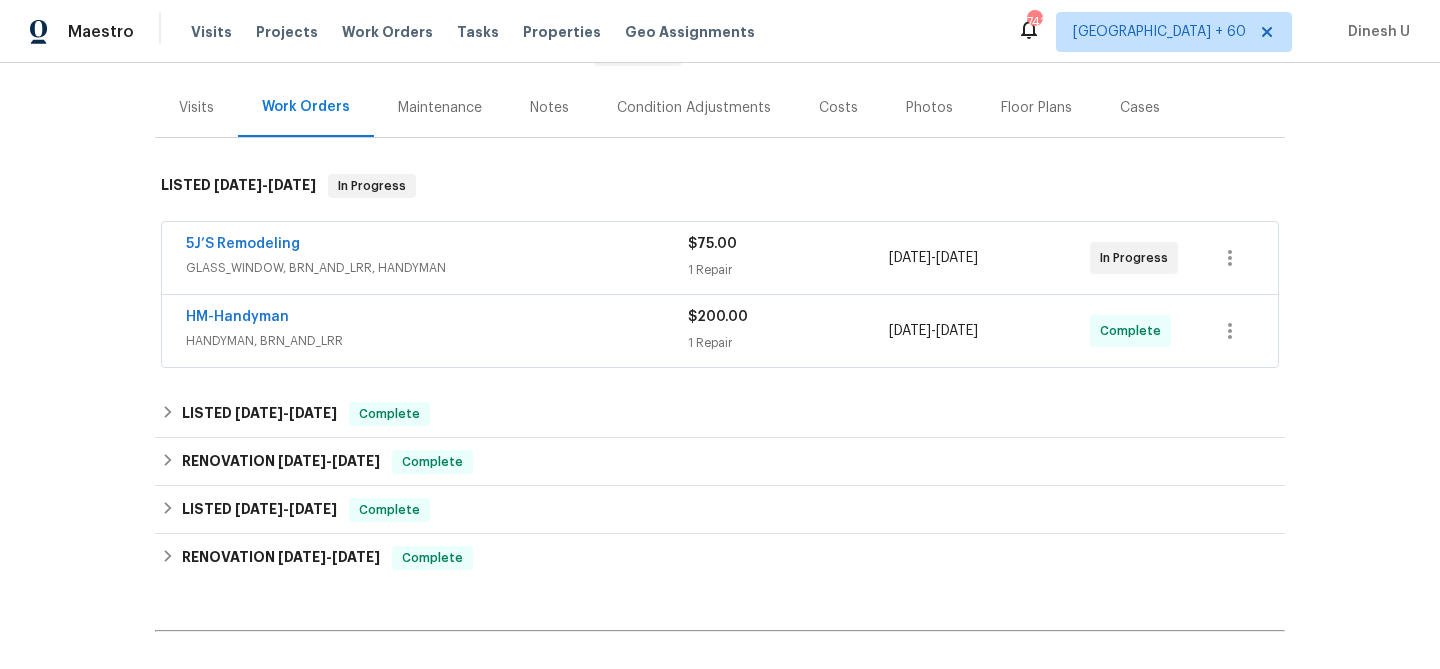 scroll, scrollTop: 245, scrollLeft: 0, axis: vertical 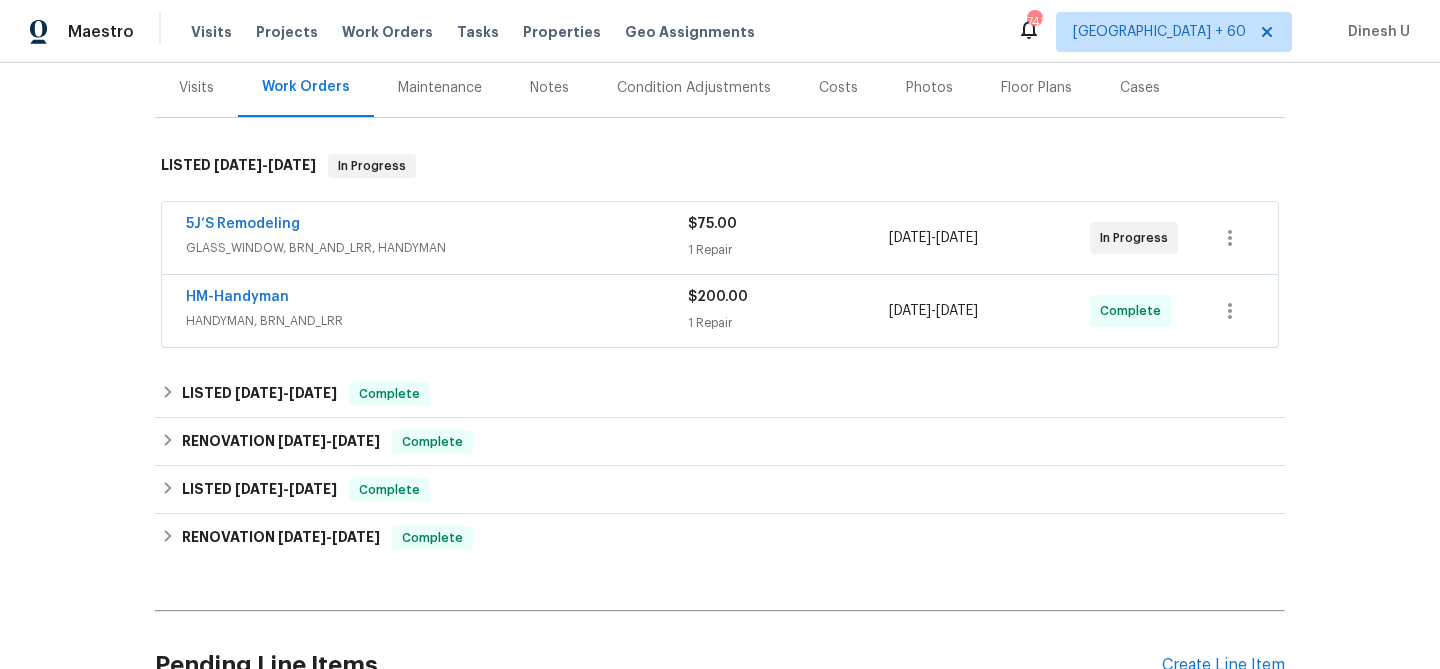 click on "1 Repair" at bounding box center (788, 250) 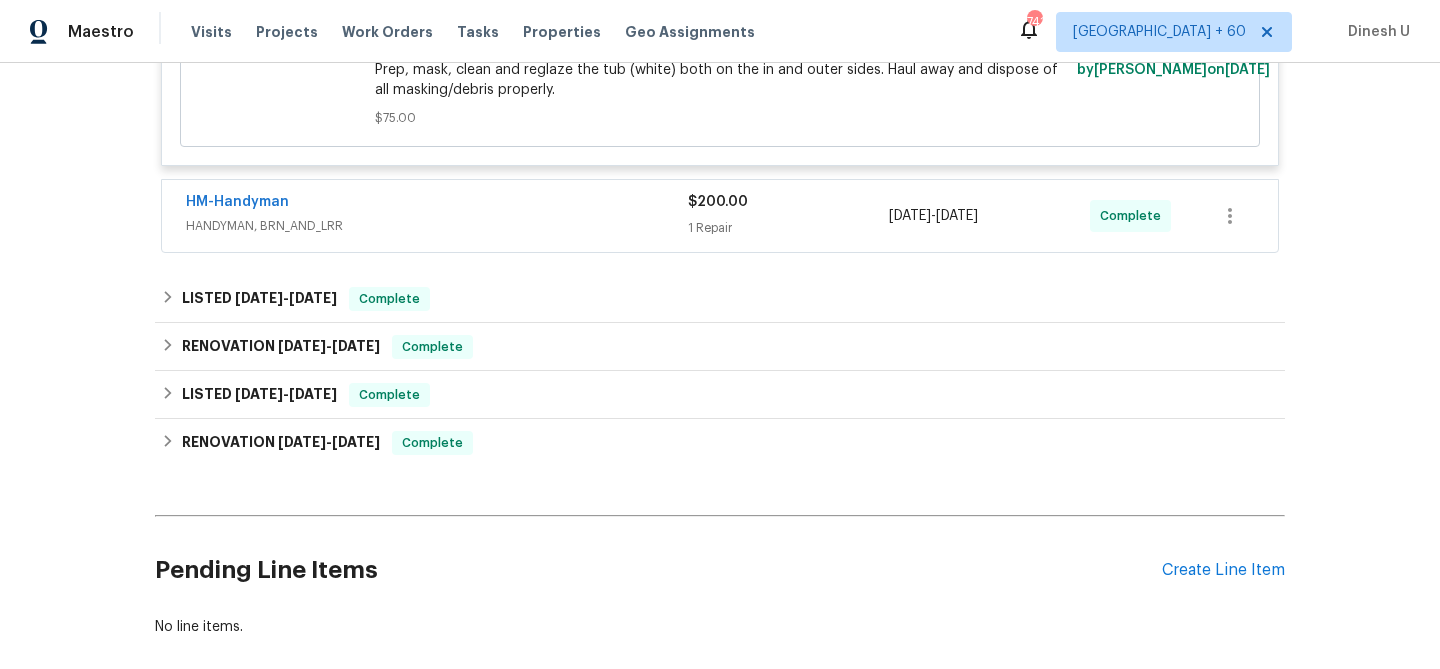scroll, scrollTop: 674, scrollLeft: 0, axis: vertical 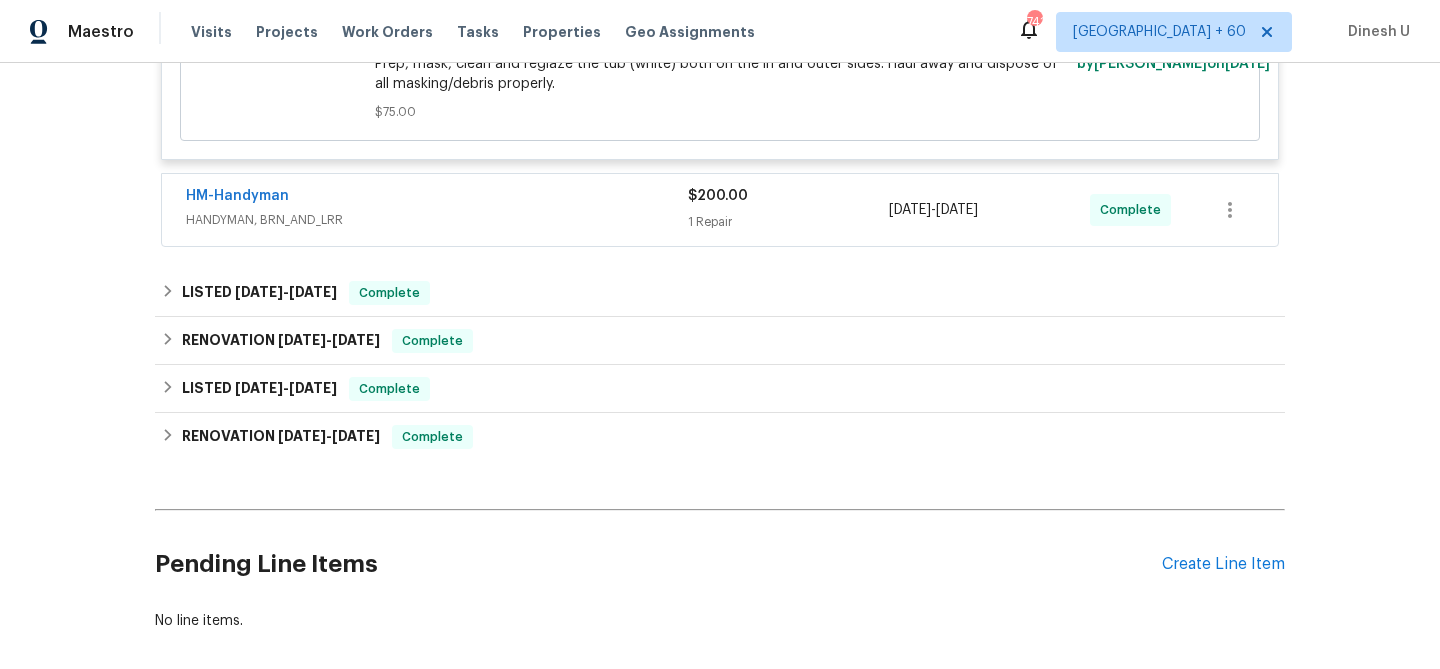 click on "1 Repair" at bounding box center (788, 222) 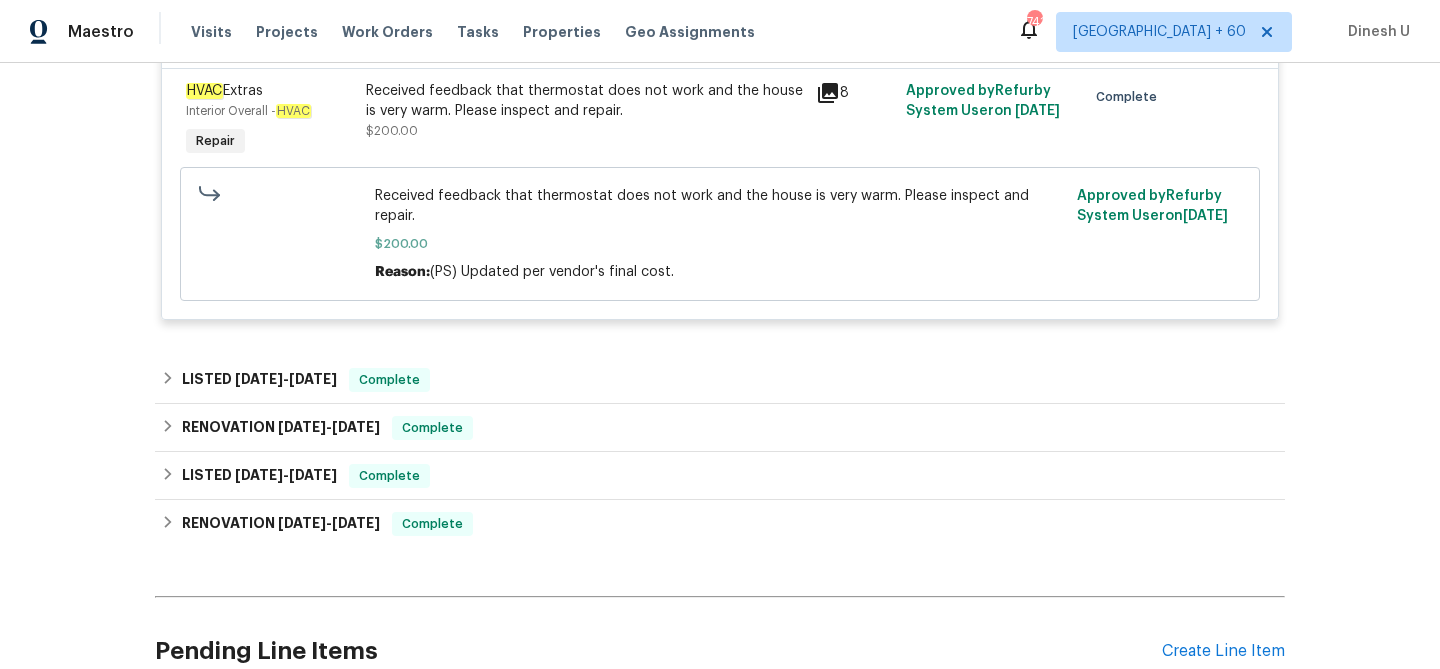 scroll, scrollTop: 890, scrollLeft: 0, axis: vertical 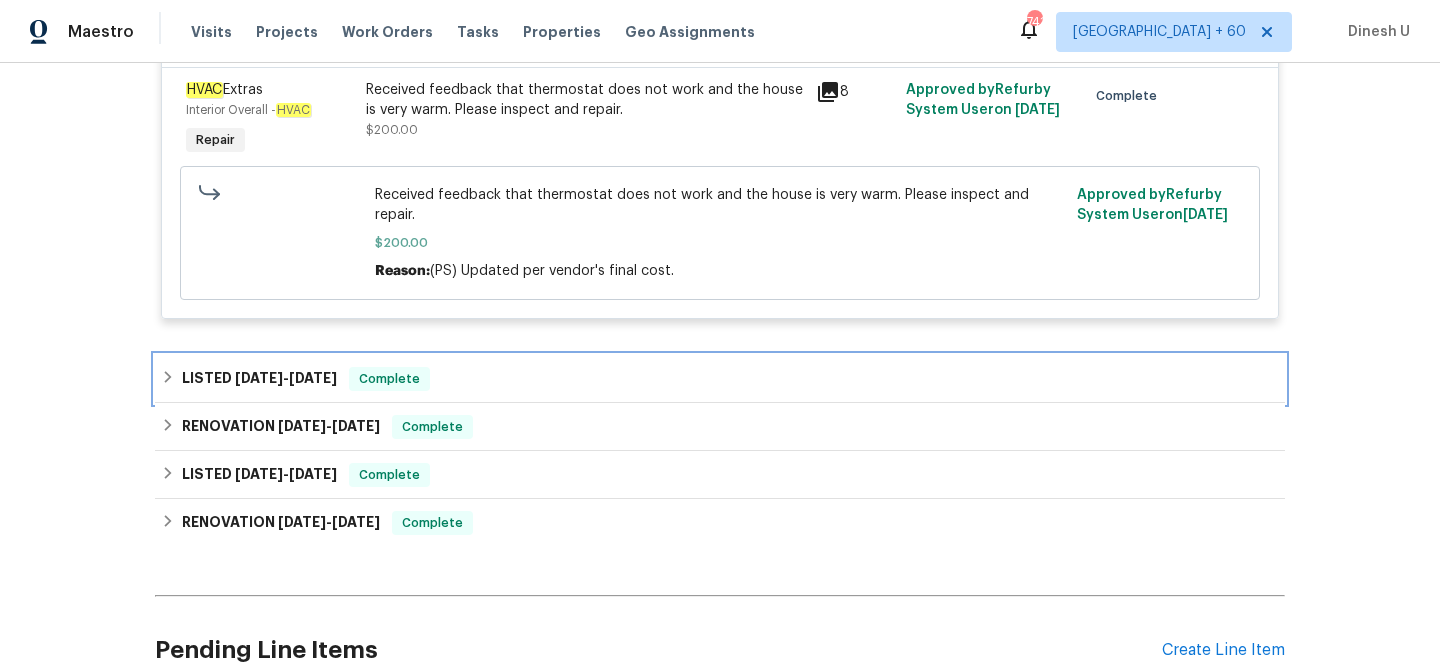 click on "[DATE]" at bounding box center [259, 378] 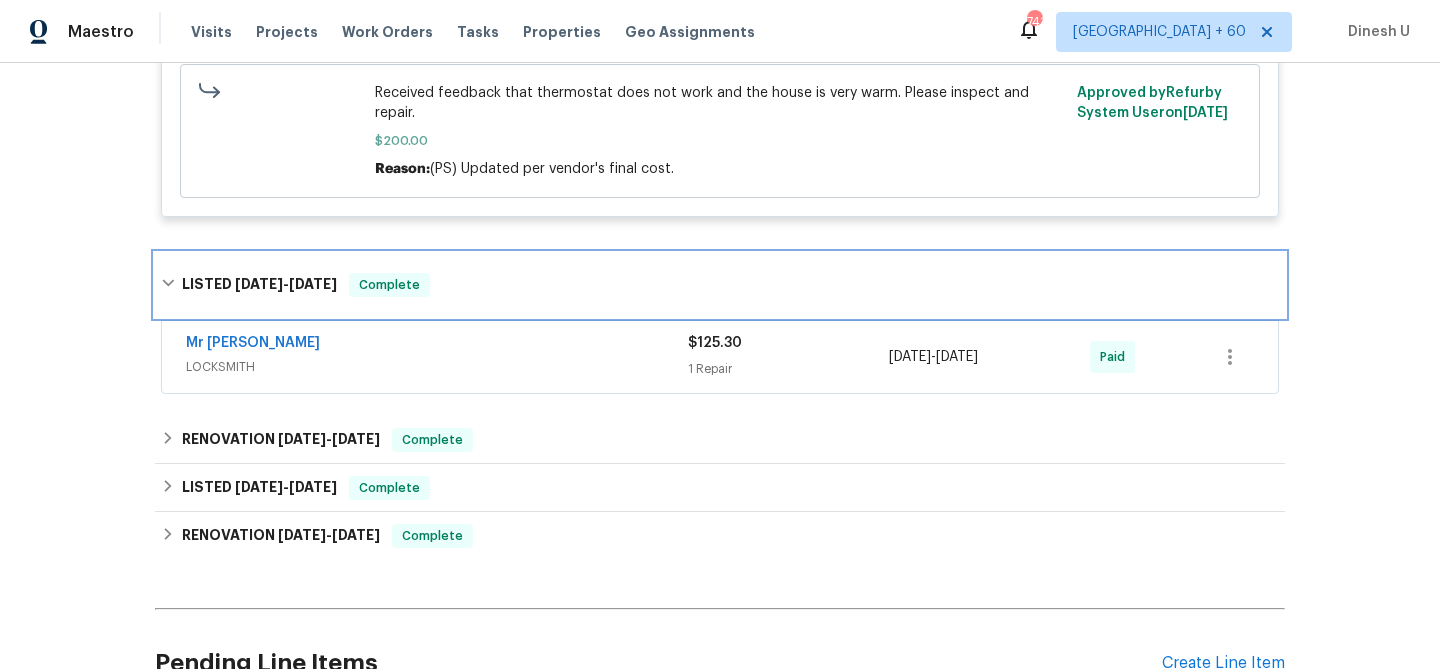 scroll, scrollTop: 1002, scrollLeft: 0, axis: vertical 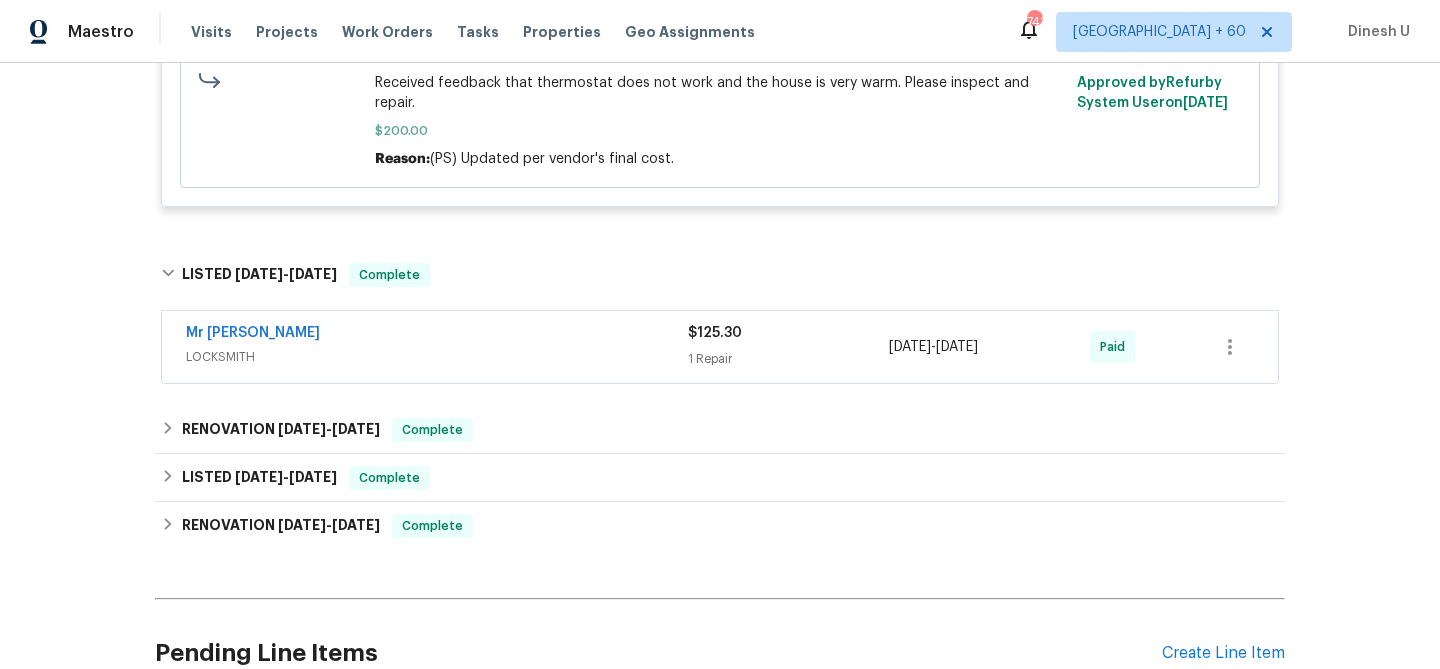 click on "$125.30" at bounding box center (788, 333) 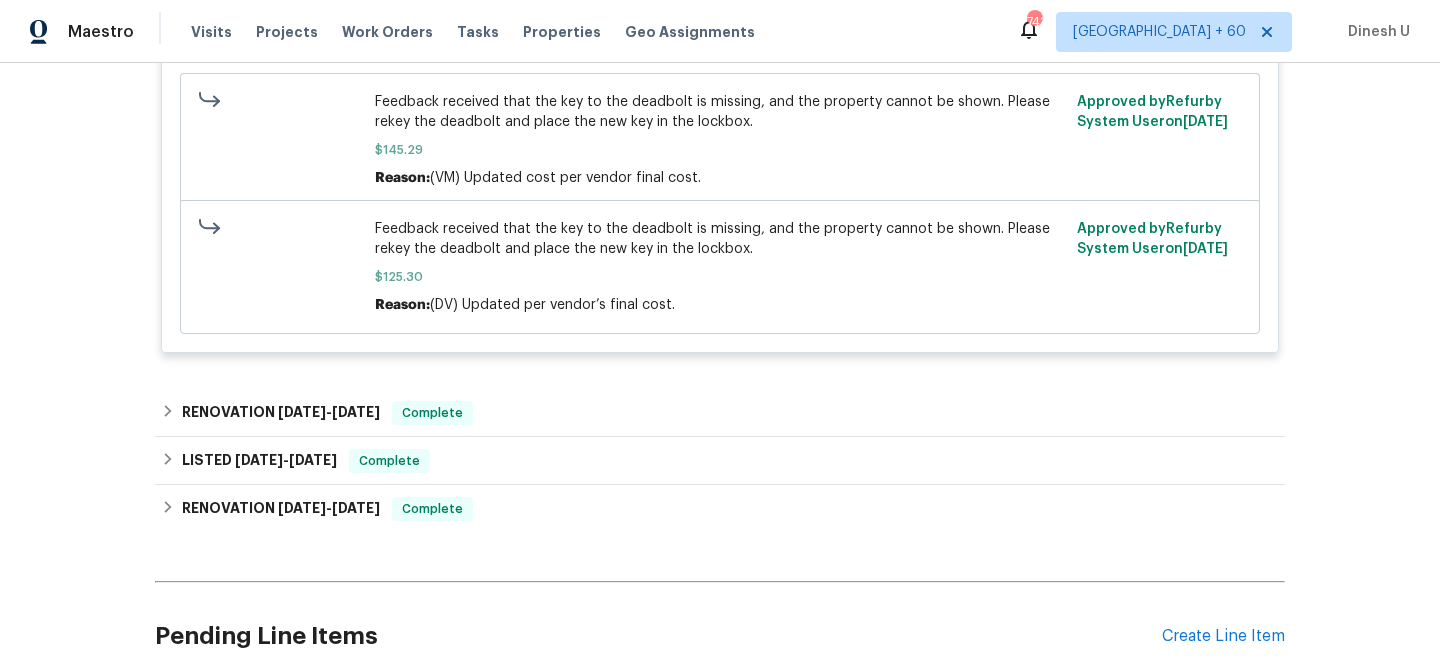 scroll, scrollTop: 1487, scrollLeft: 0, axis: vertical 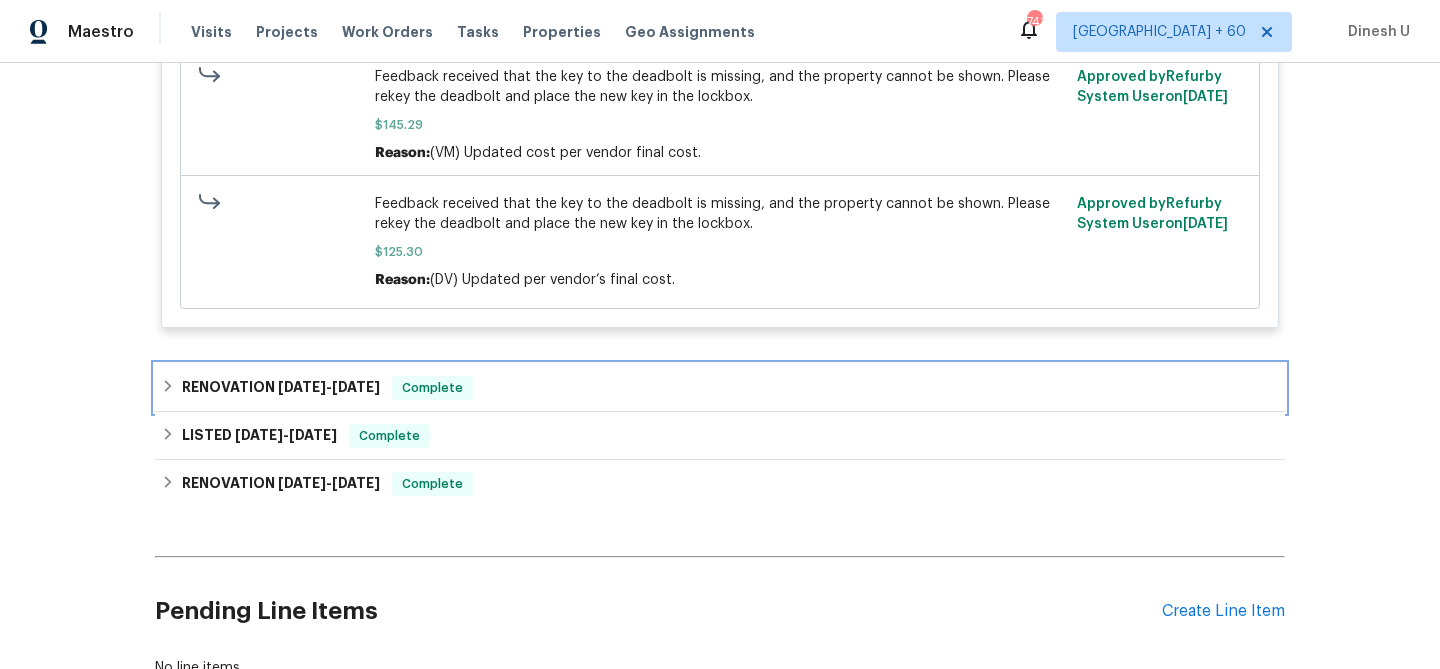 click on "RENOVATION   [DATE]  -  [DATE]" at bounding box center (281, 388) 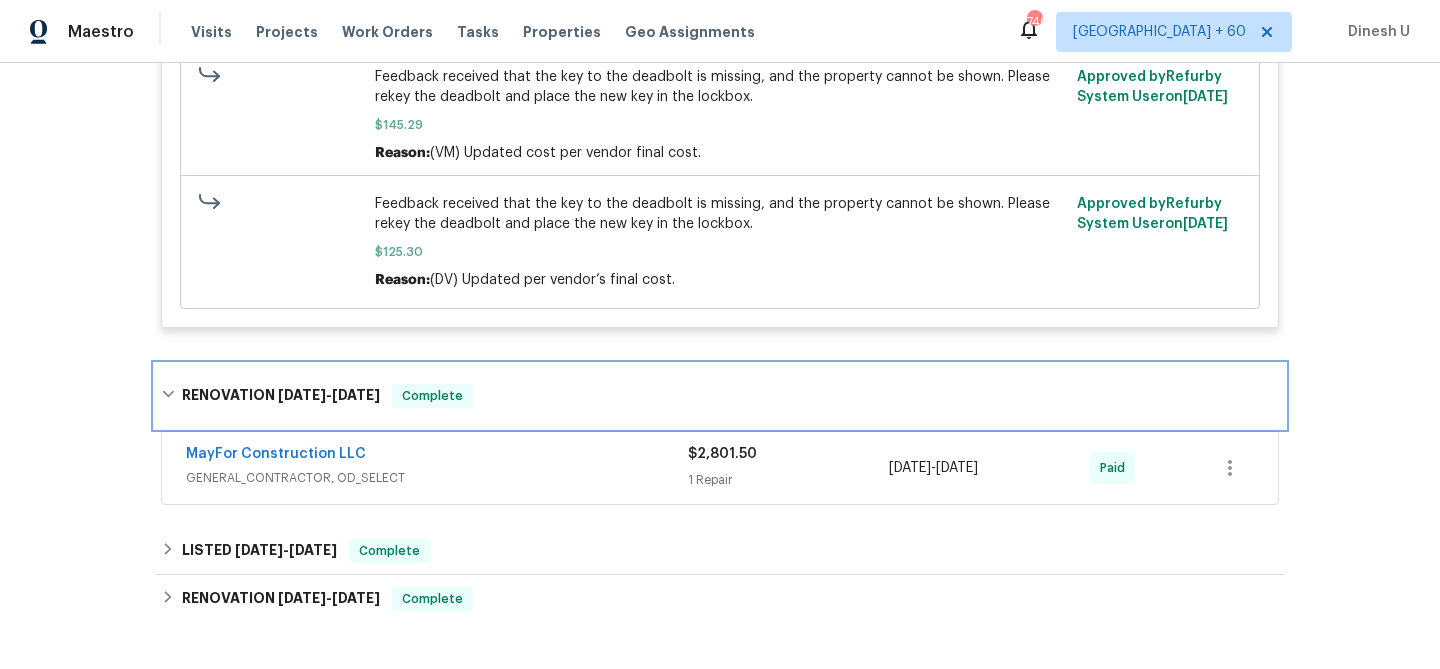 scroll, scrollTop: 1634, scrollLeft: 0, axis: vertical 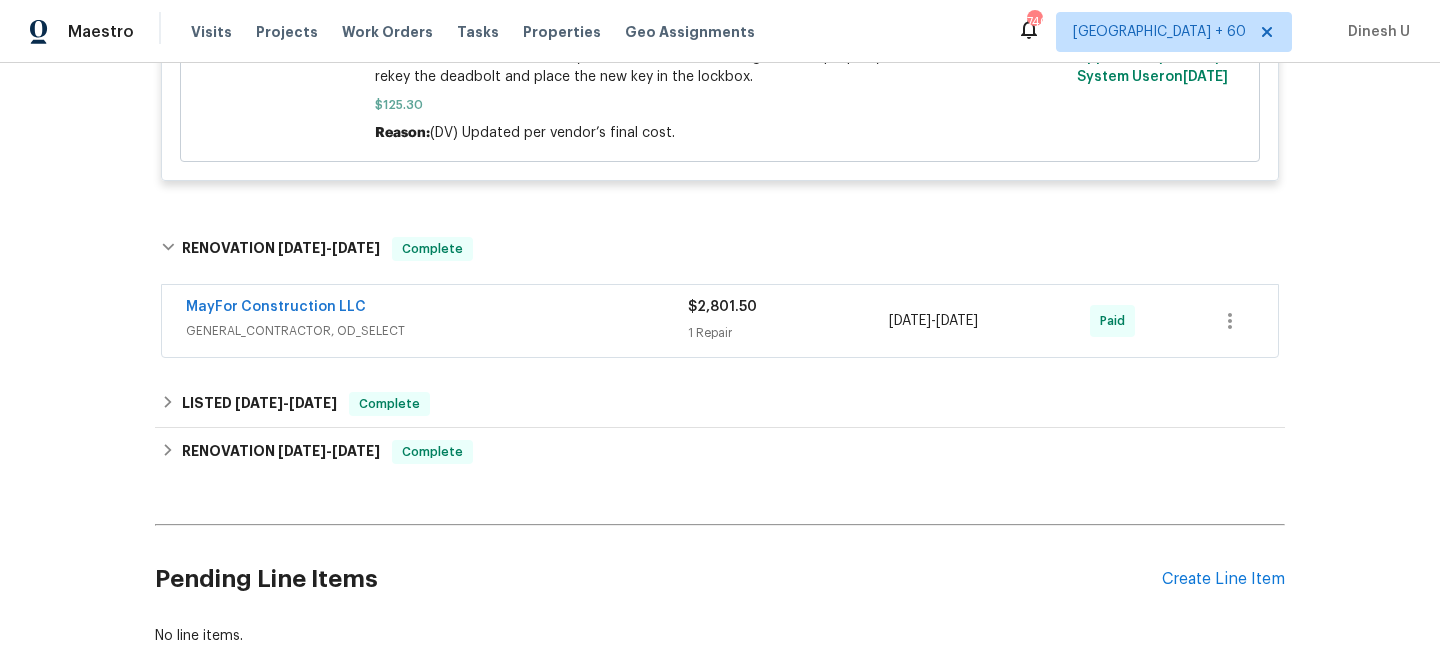 click on "$2,801.50" at bounding box center (788, 307) 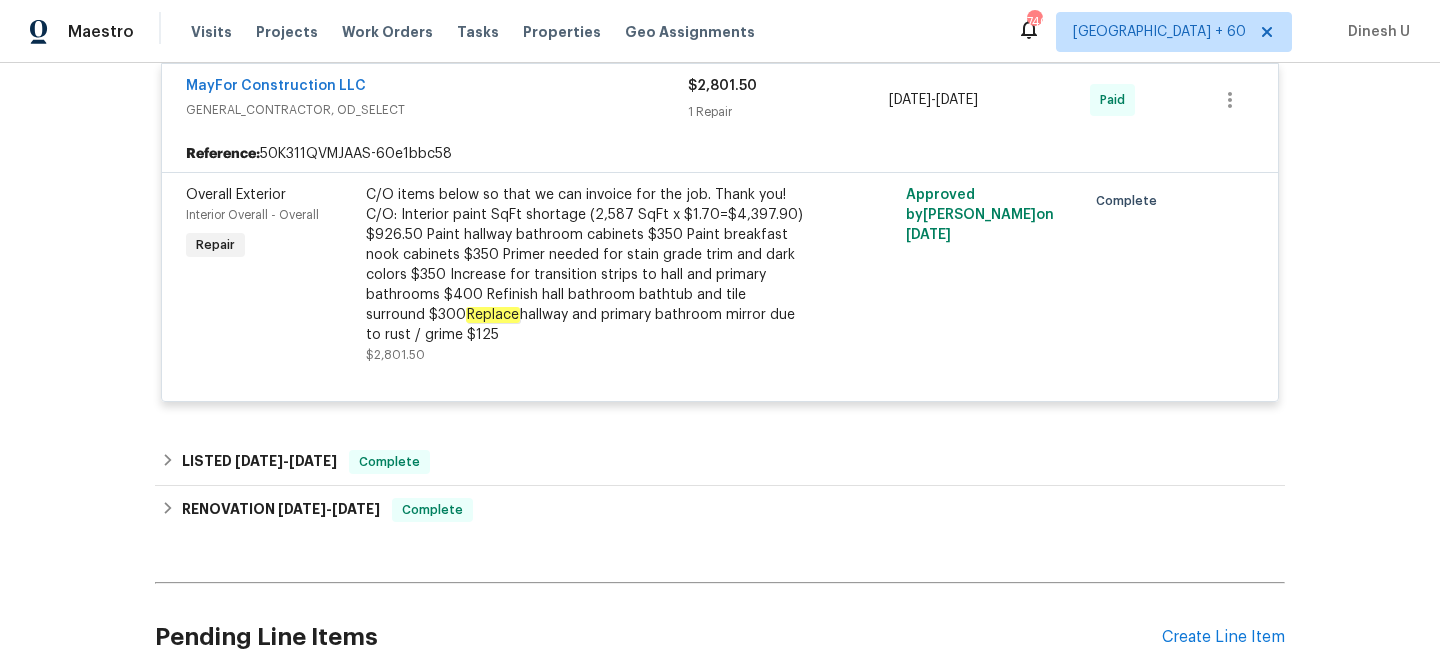 scroll, scrollTop: 1953, scrollLeft: 0, axis: vertical 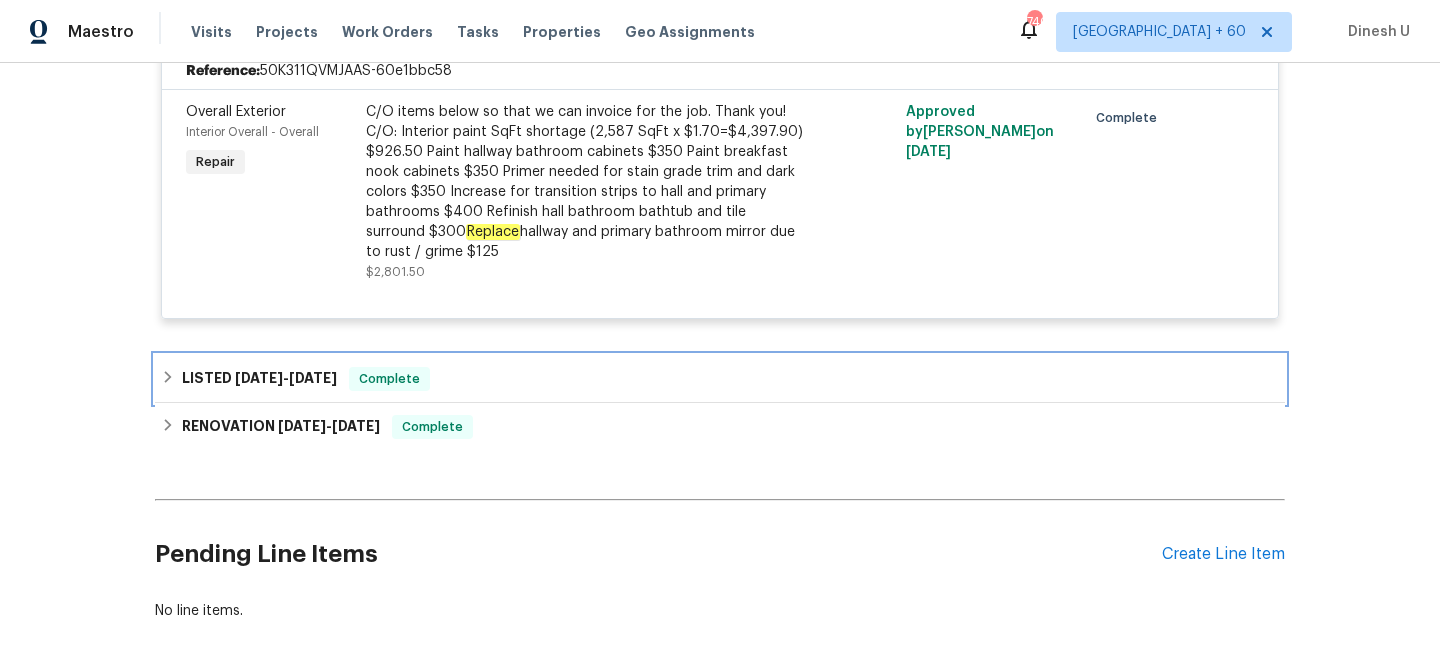 click on "Complete" at bounding box center [389, 379] 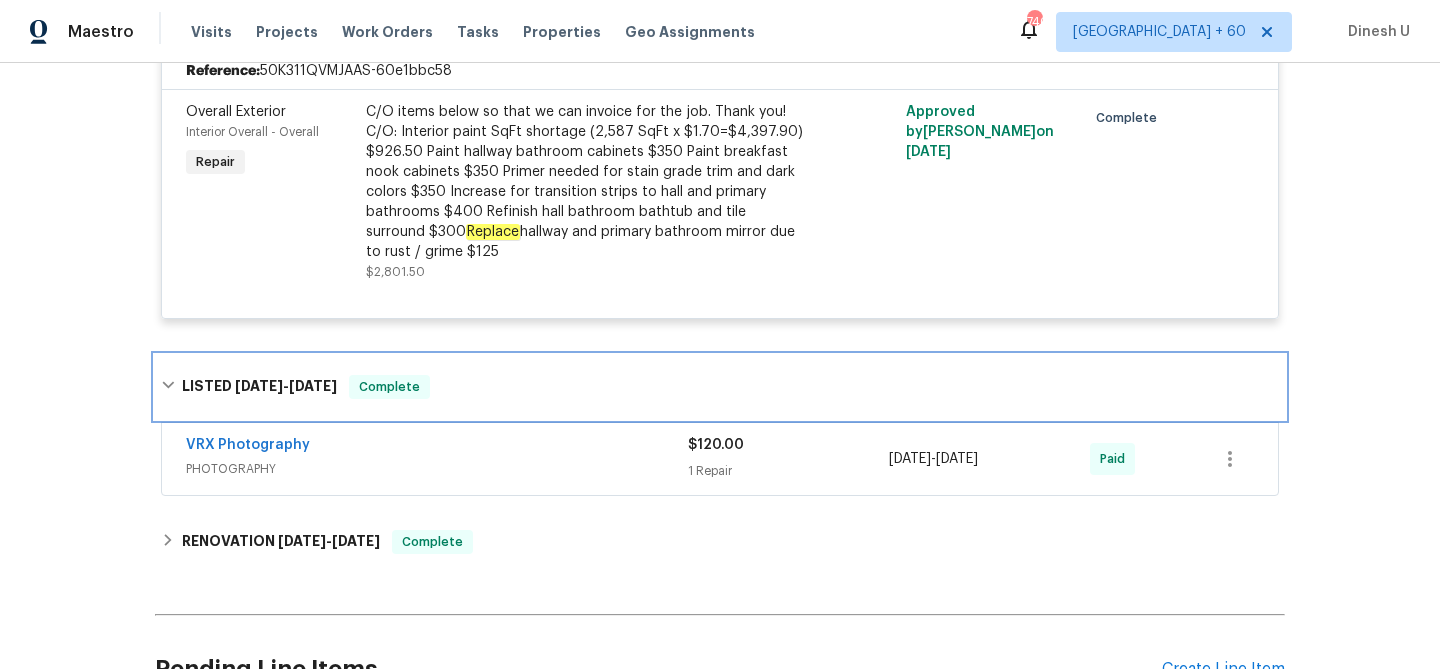 scroll, scrollTop: 2037, scrollLeft: 0, axis: vertical 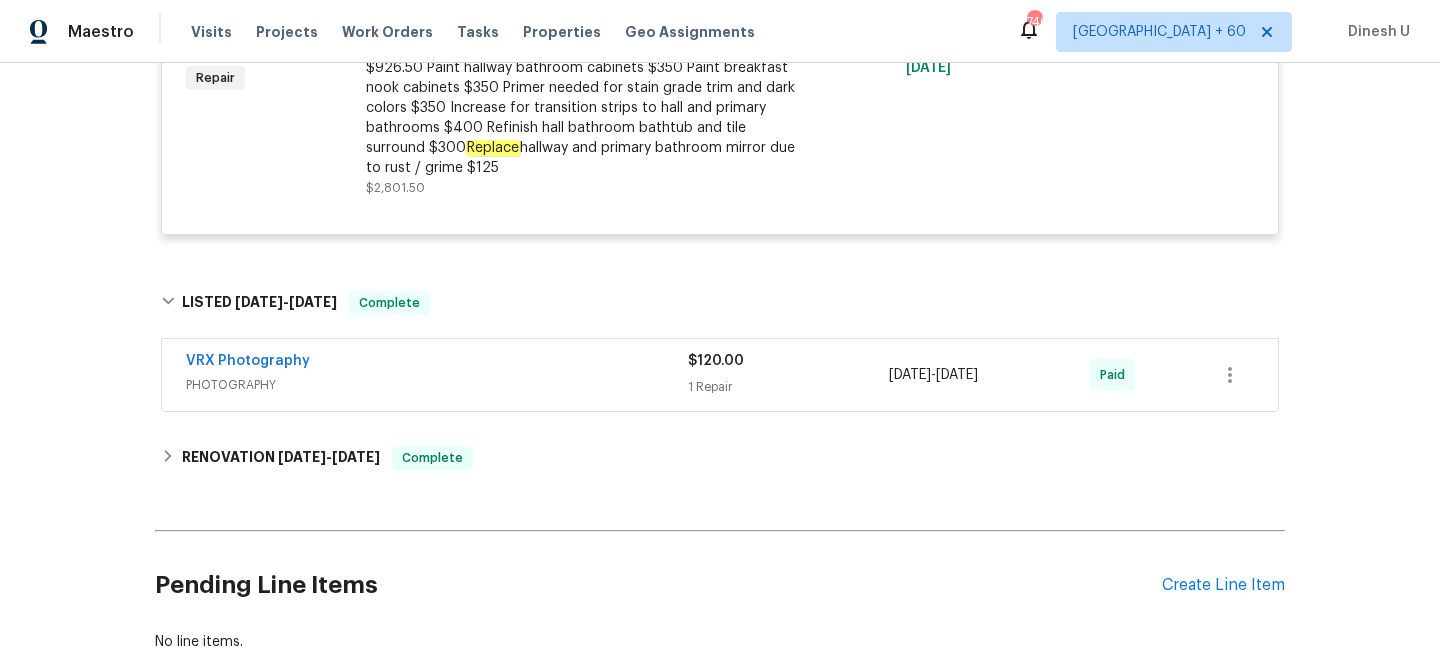 click on "$120.00 1 Repair" at bounding box center [788, 375] 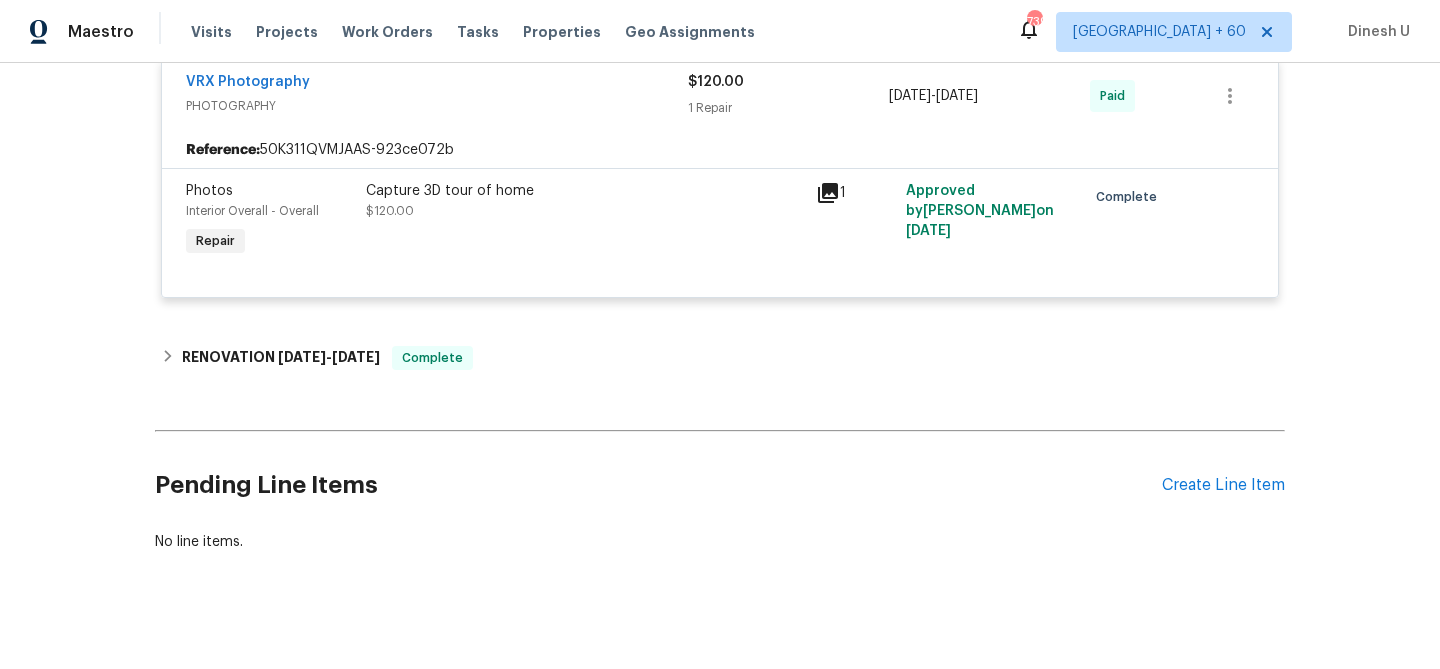 scroll, scrollTop: 2334, scrollLeft: 0, axis: vertical 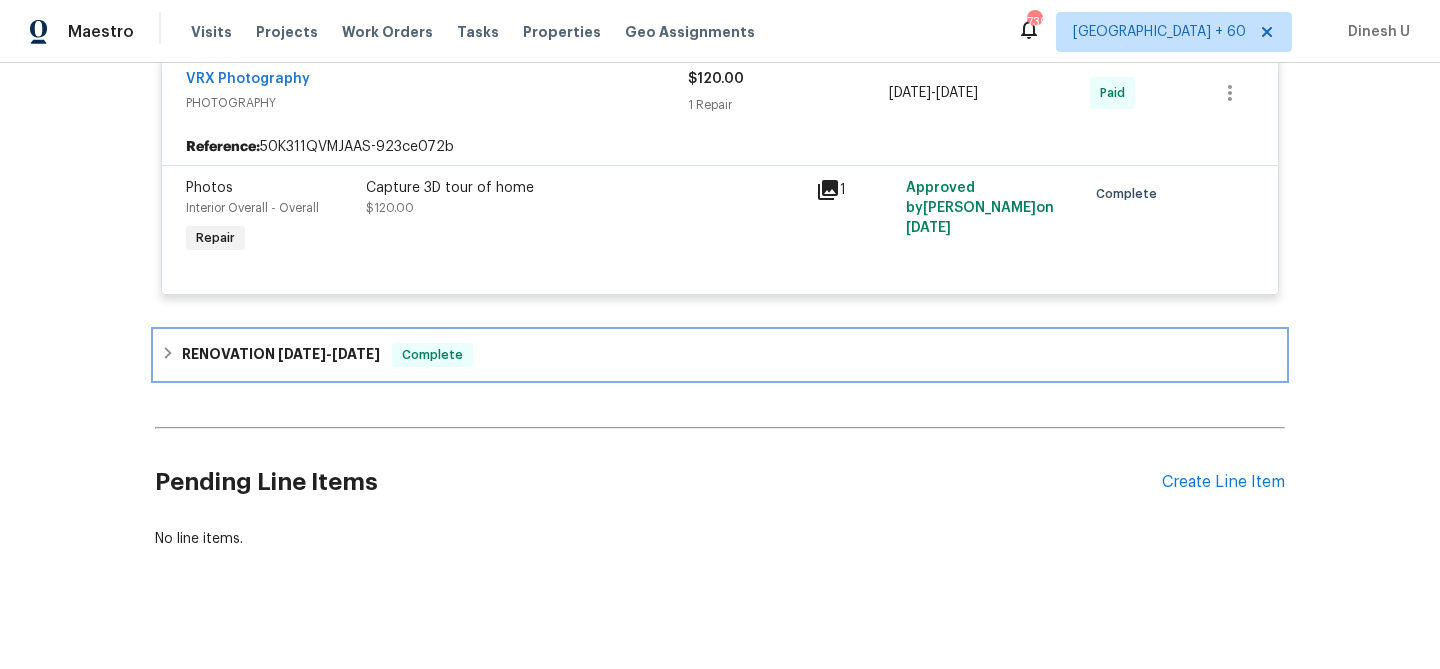 click on "RENOVATION   [DATE]  -  [DATE] Complete" at bounding box center [720, 355] 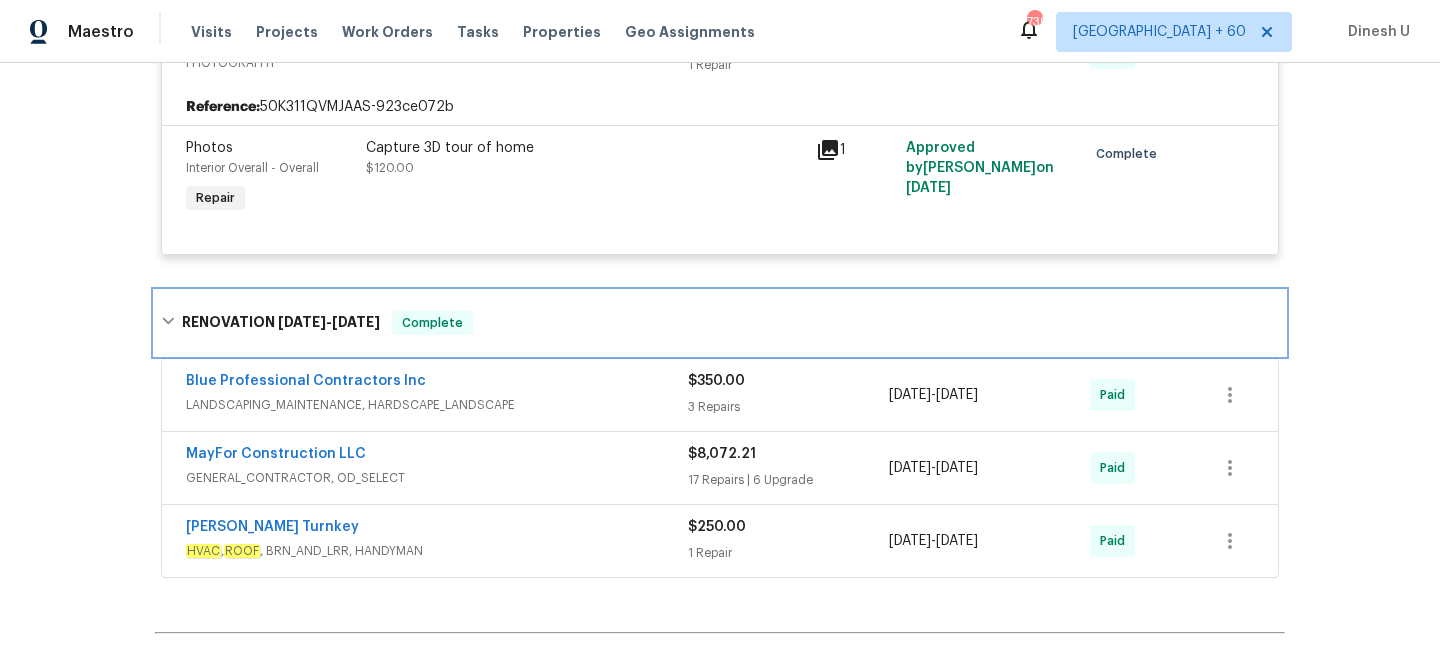 scroll, scrollTop: 2384, scrollLeft: 0, axis: vertical 